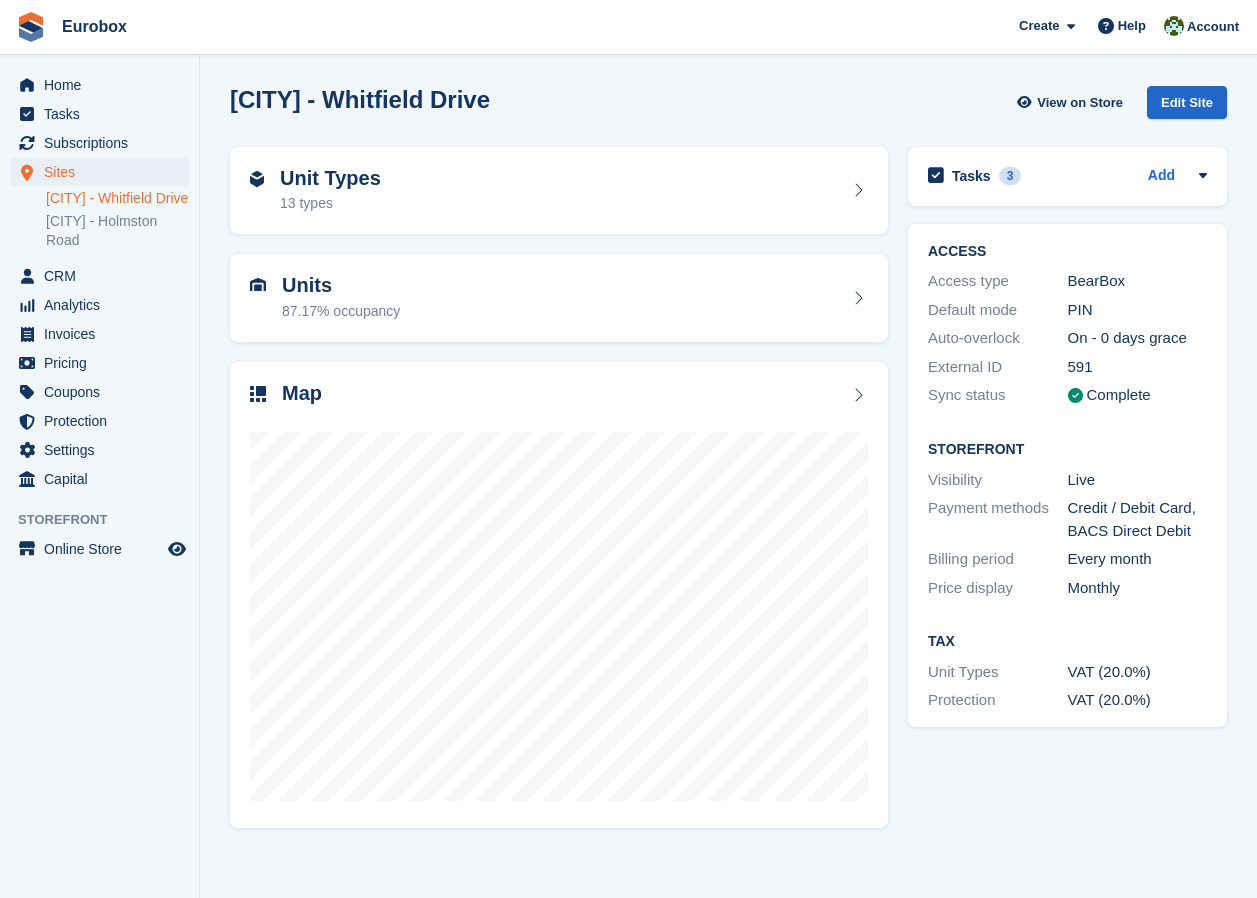 scroll, scrollTop: 0, scrollLeft: 0, axis: both 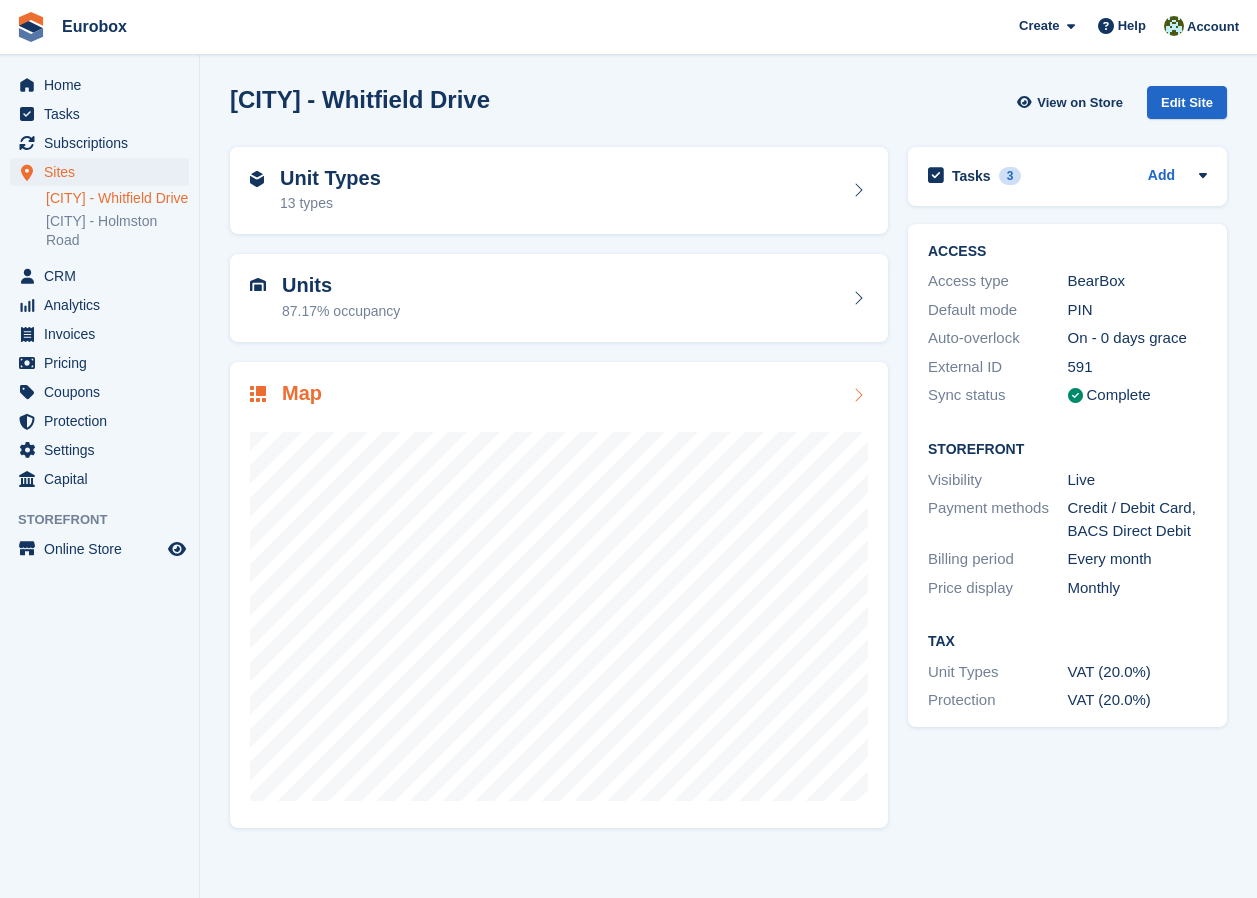 click at bounding box center [858, 395] 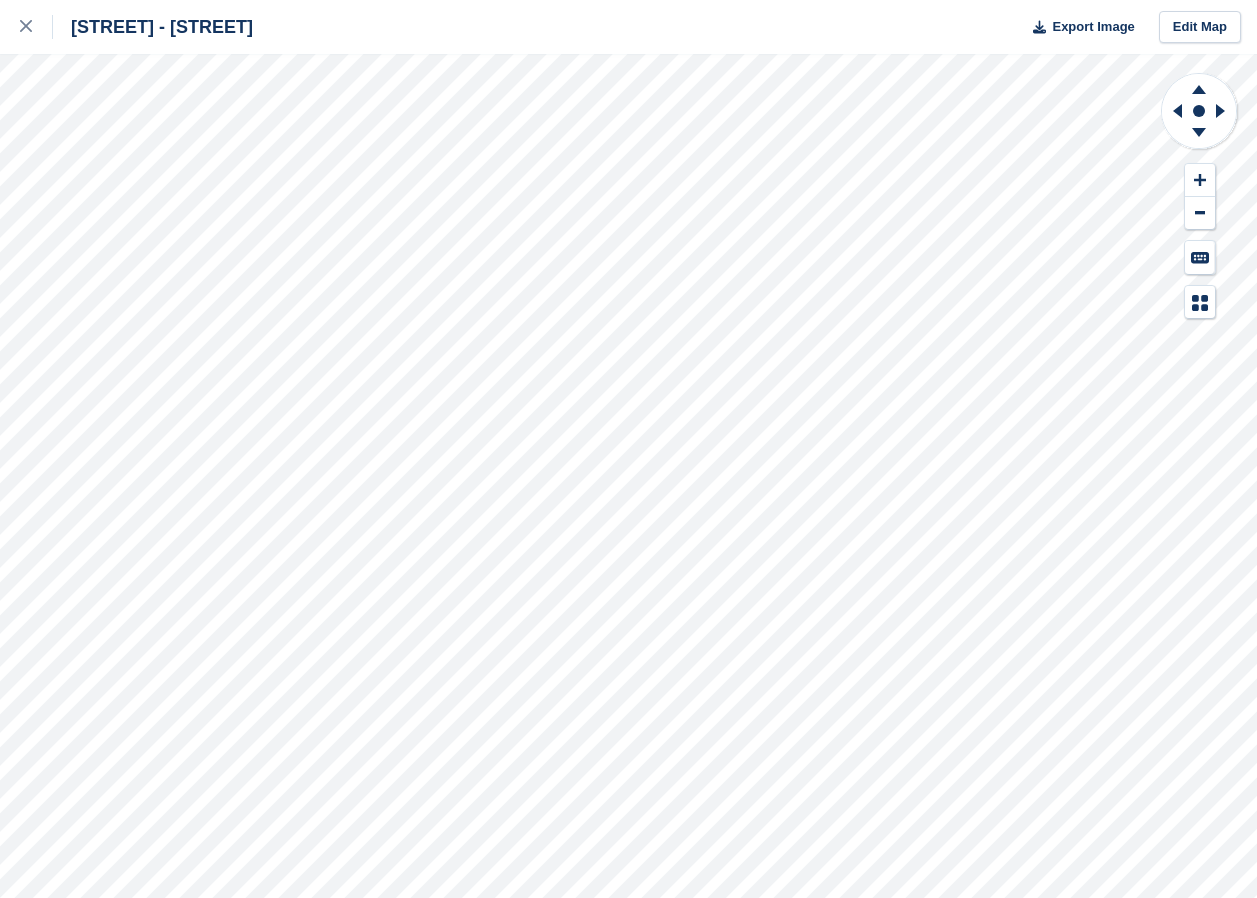 scroll, scrollTop: 0, scrollLeft: 0, axis: both 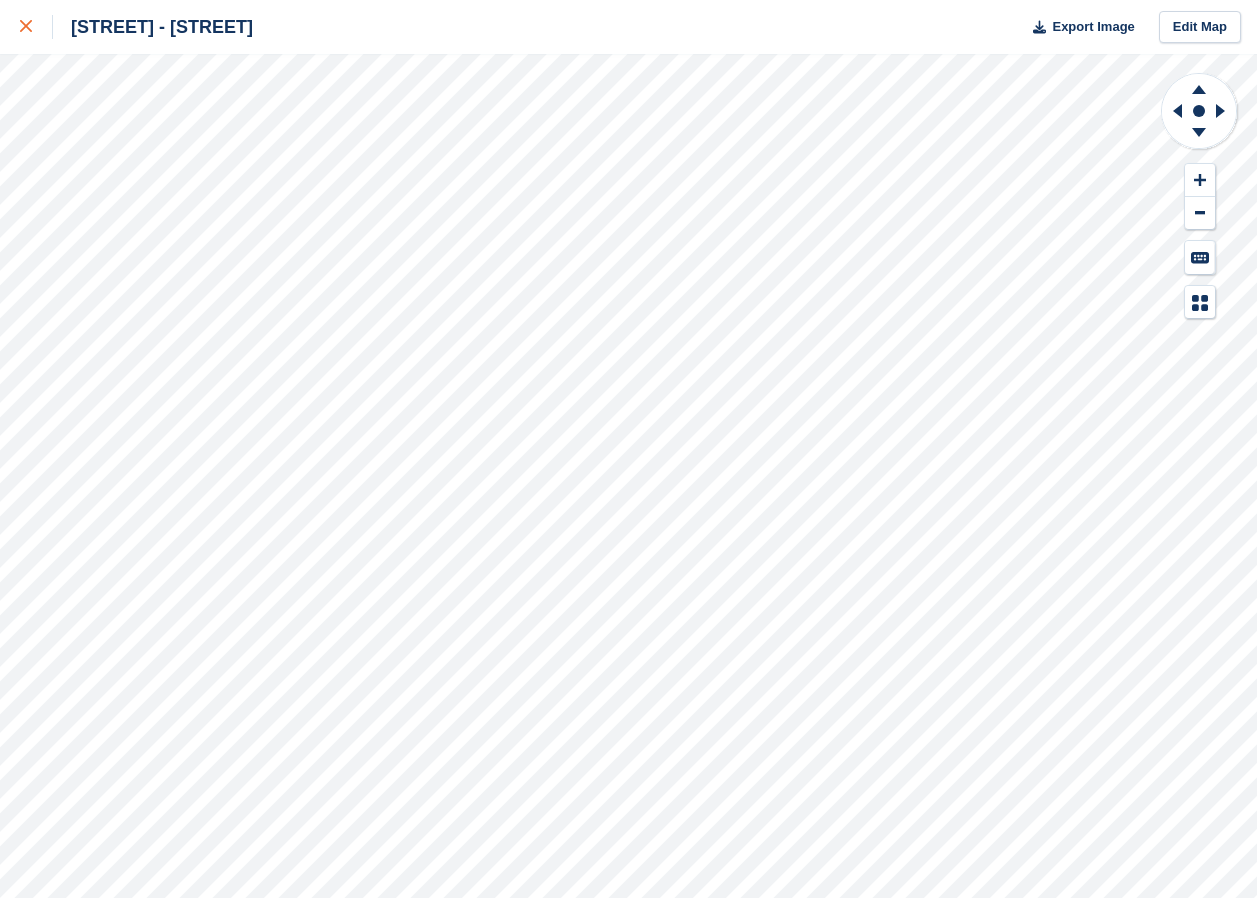 click 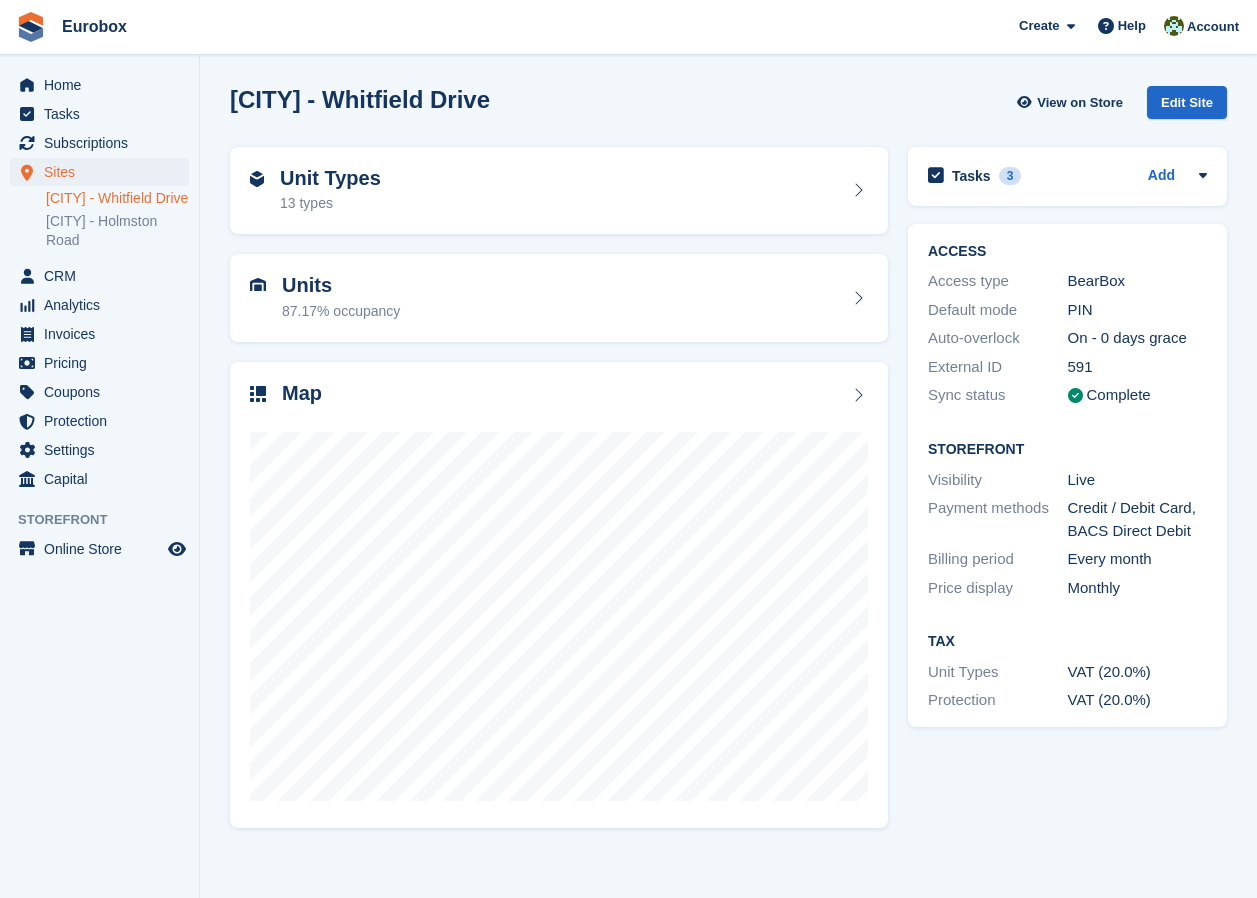 scroll, scrollTop: 0, scrollLeft: 0, axis: both 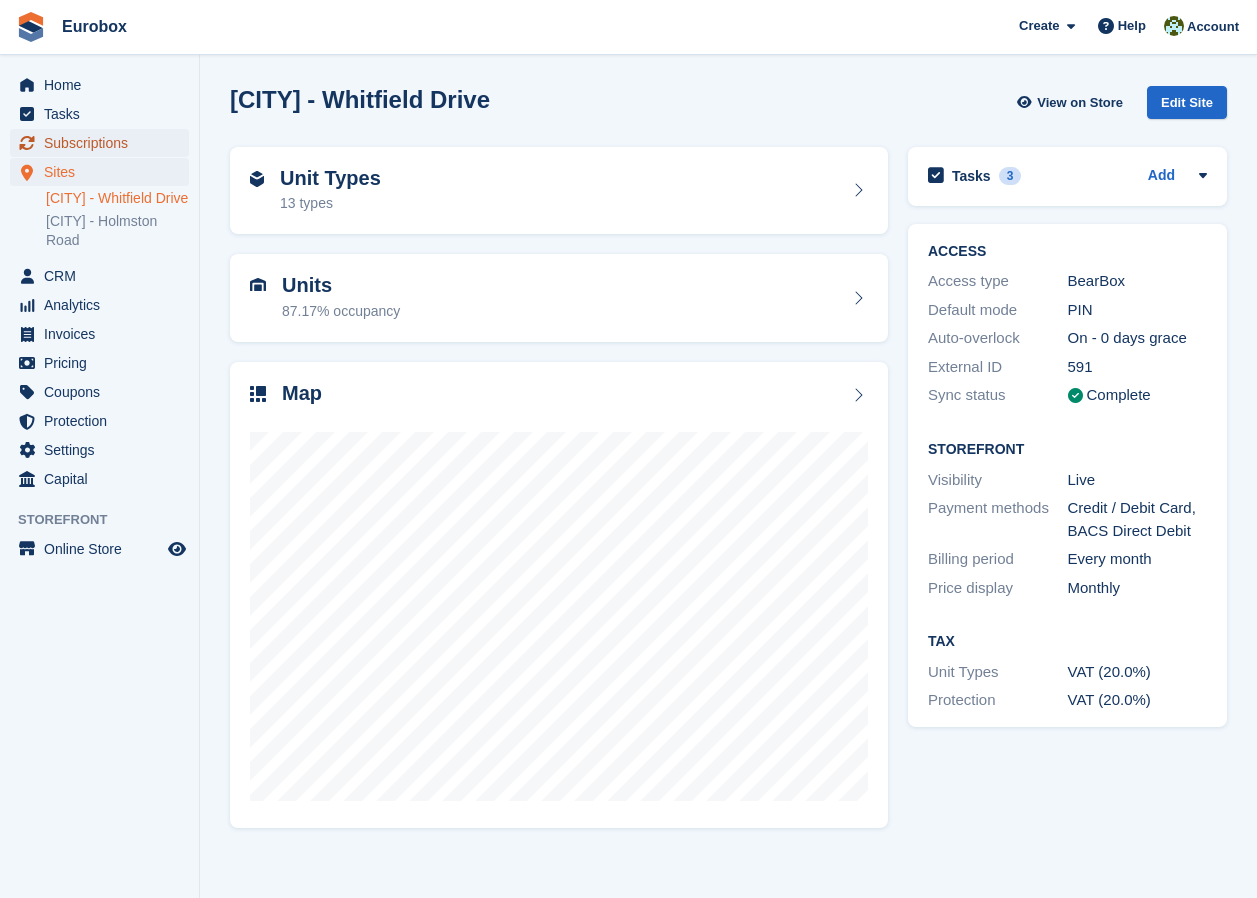 click on "Subscriptions" at bounding box center (104, 143) 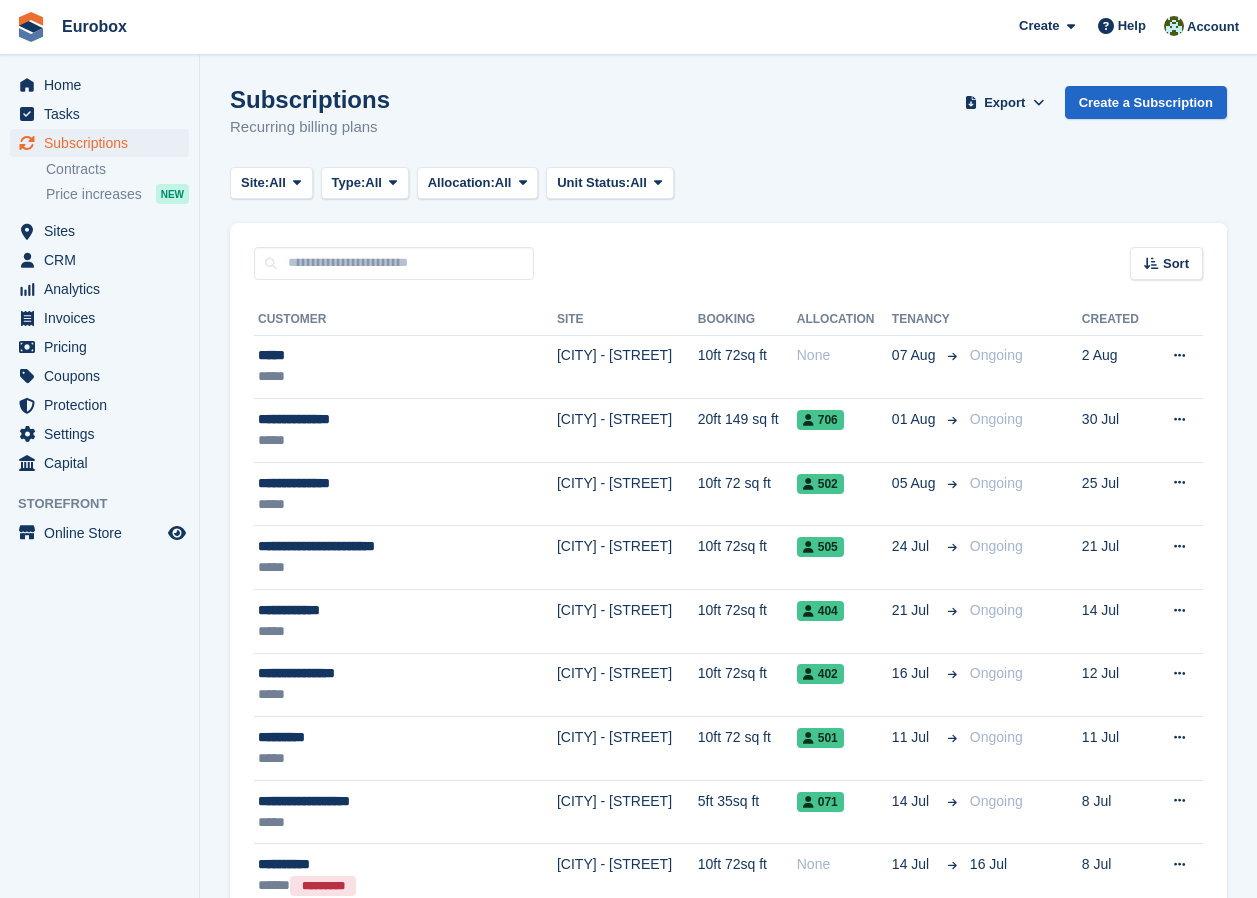 scroll, scrollTop: 0, scrollLeft: 0, axis: both 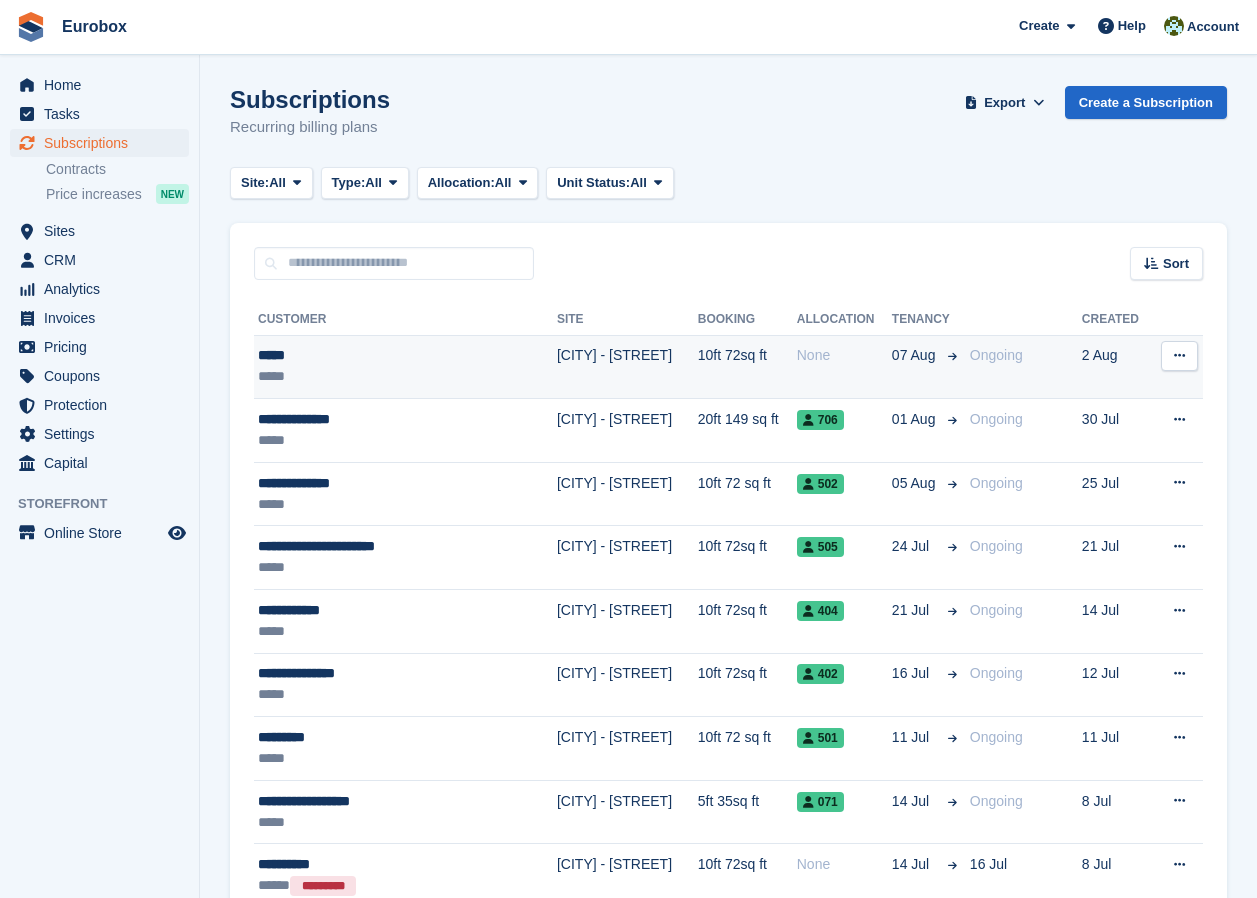 click on "*****" at bounding box center (380, 355) 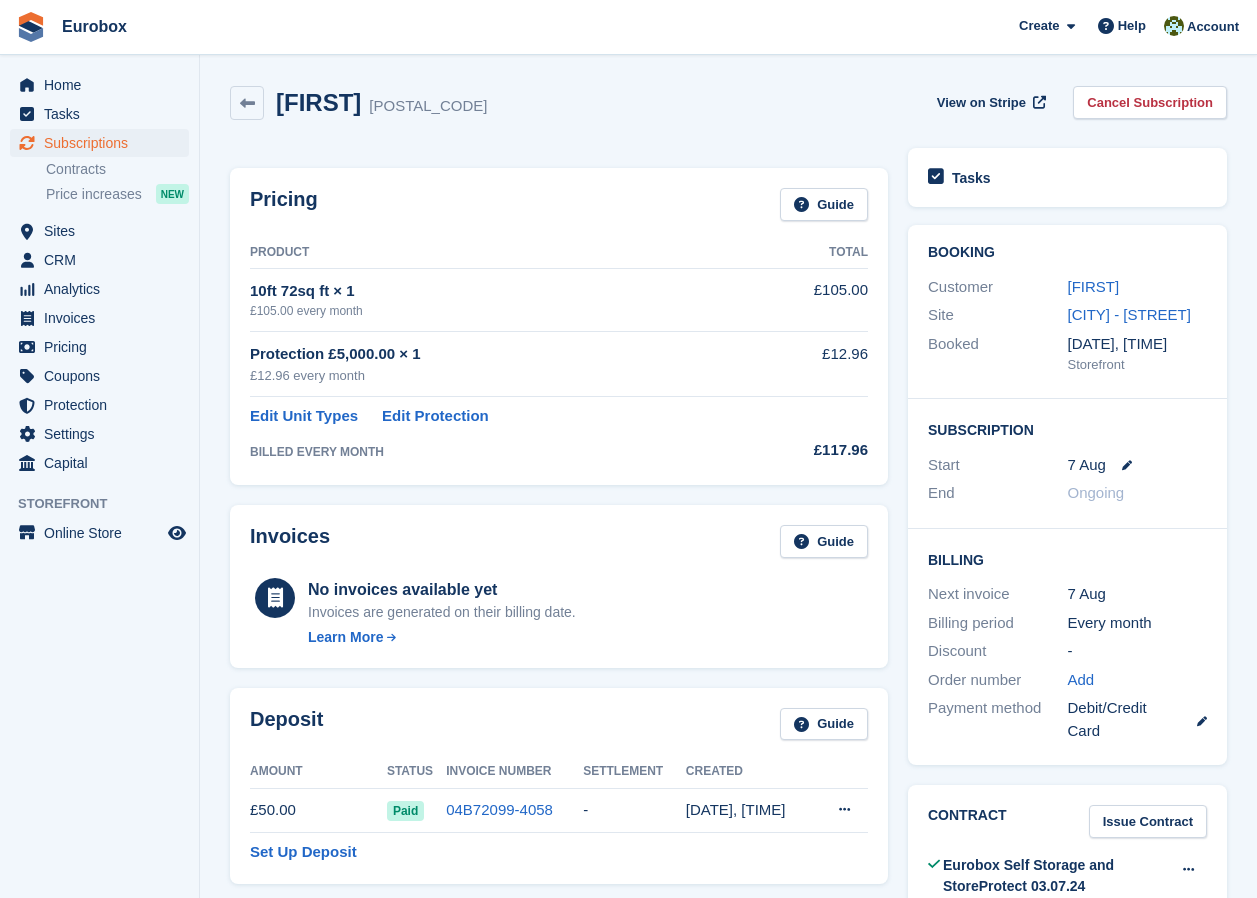 scroll, scrollTop: 0, scrollLeft: 0, axis: both 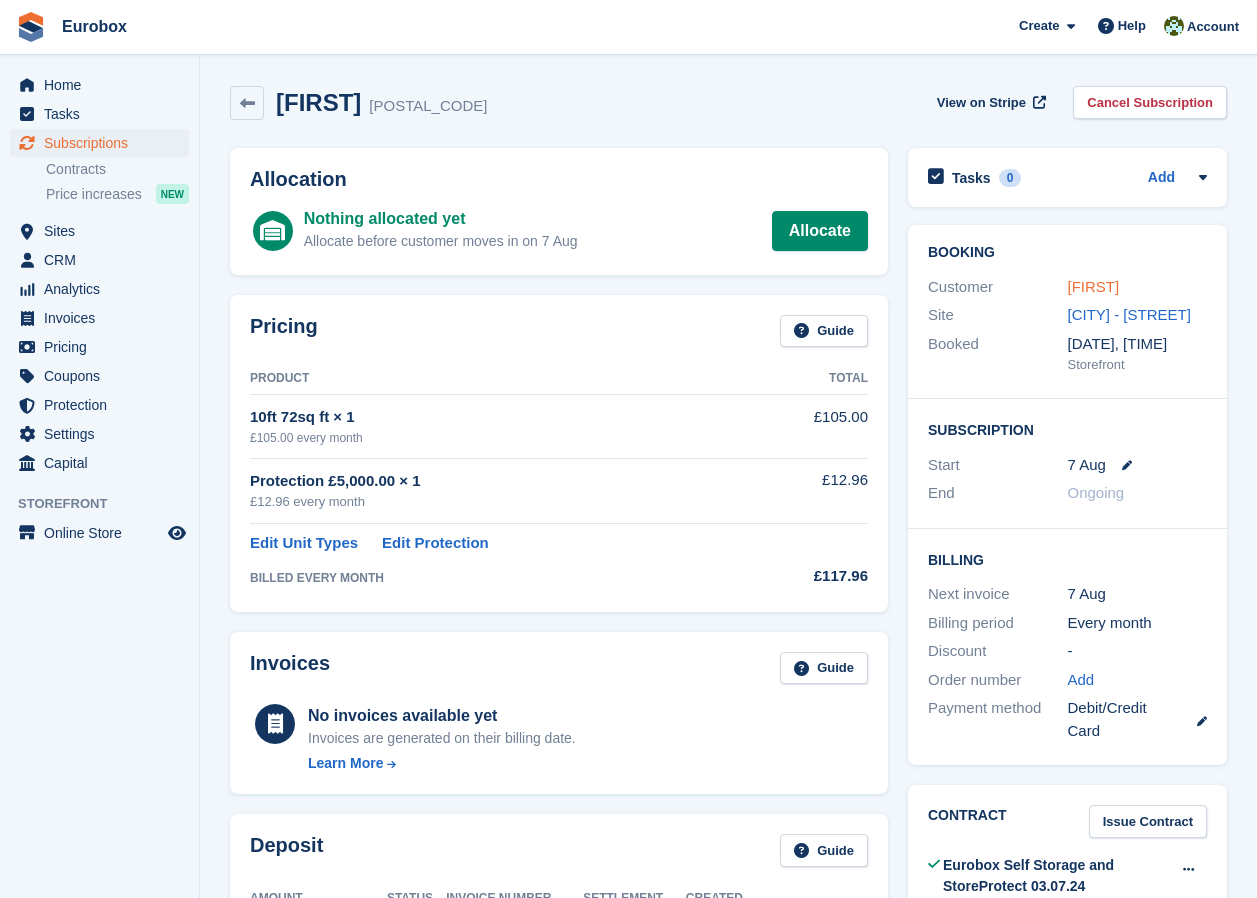 click on "[FIRST]" at bounding box center [1094, 286] 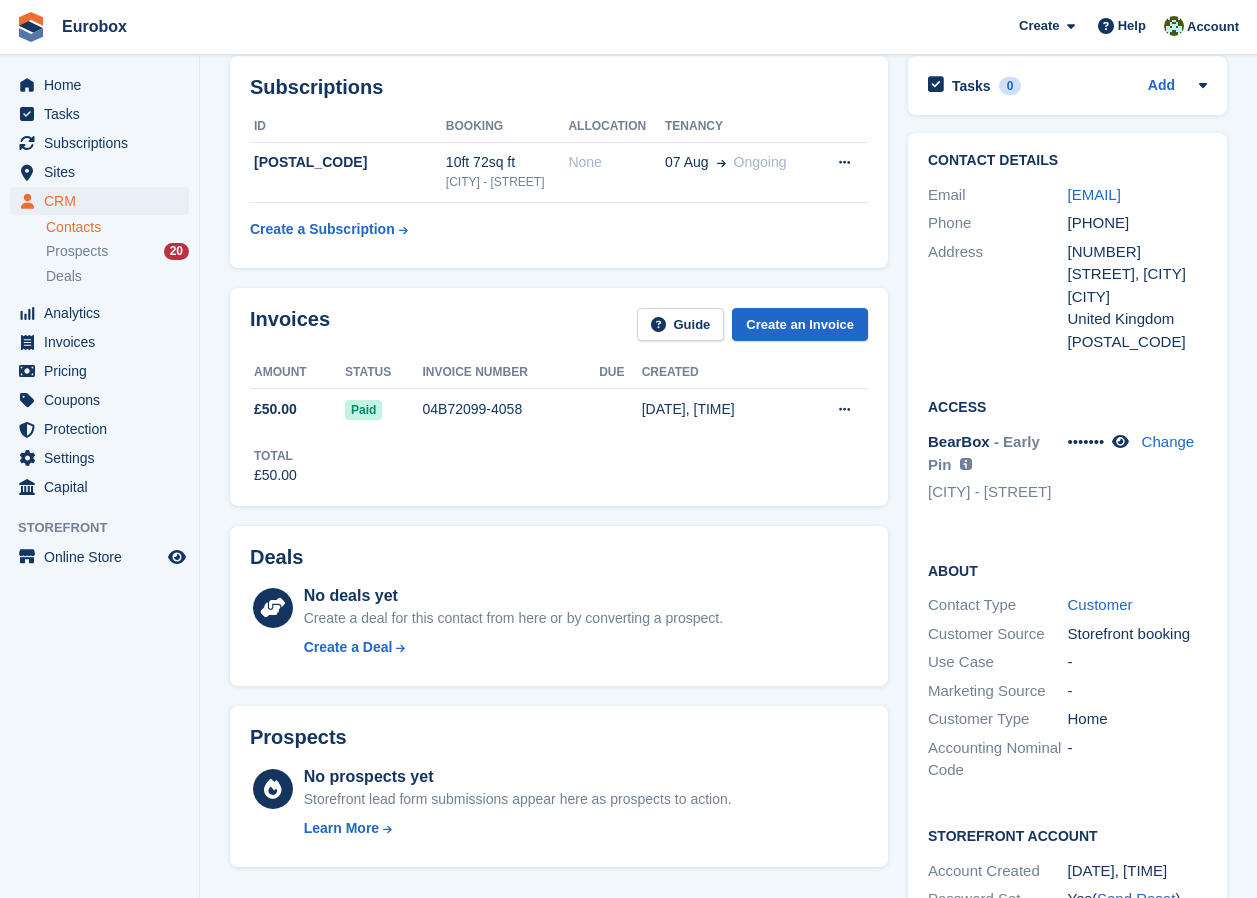 scroll, scrollTop: 0, scrollLeft: 0, axis: both 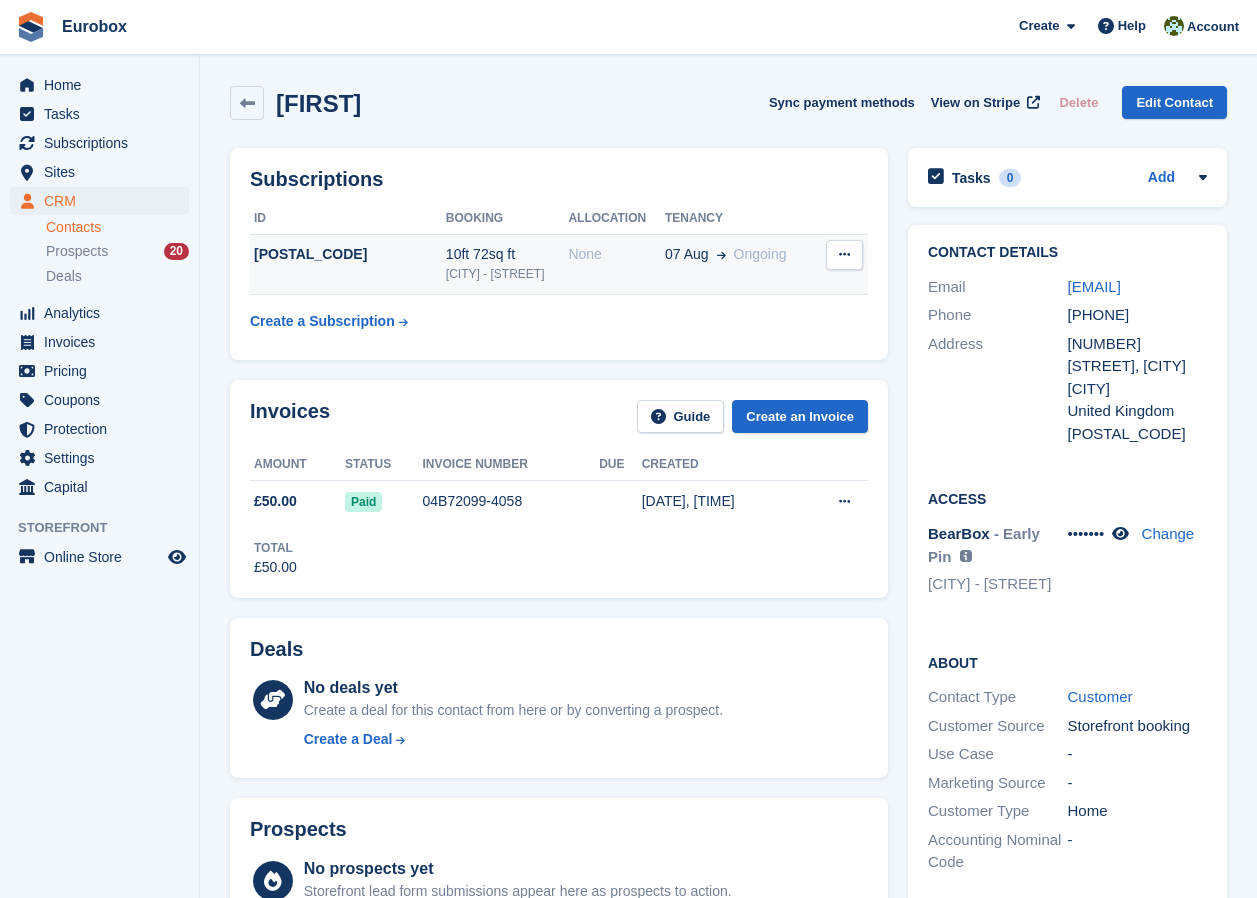 click on "None" at bounding box center [616, 264] 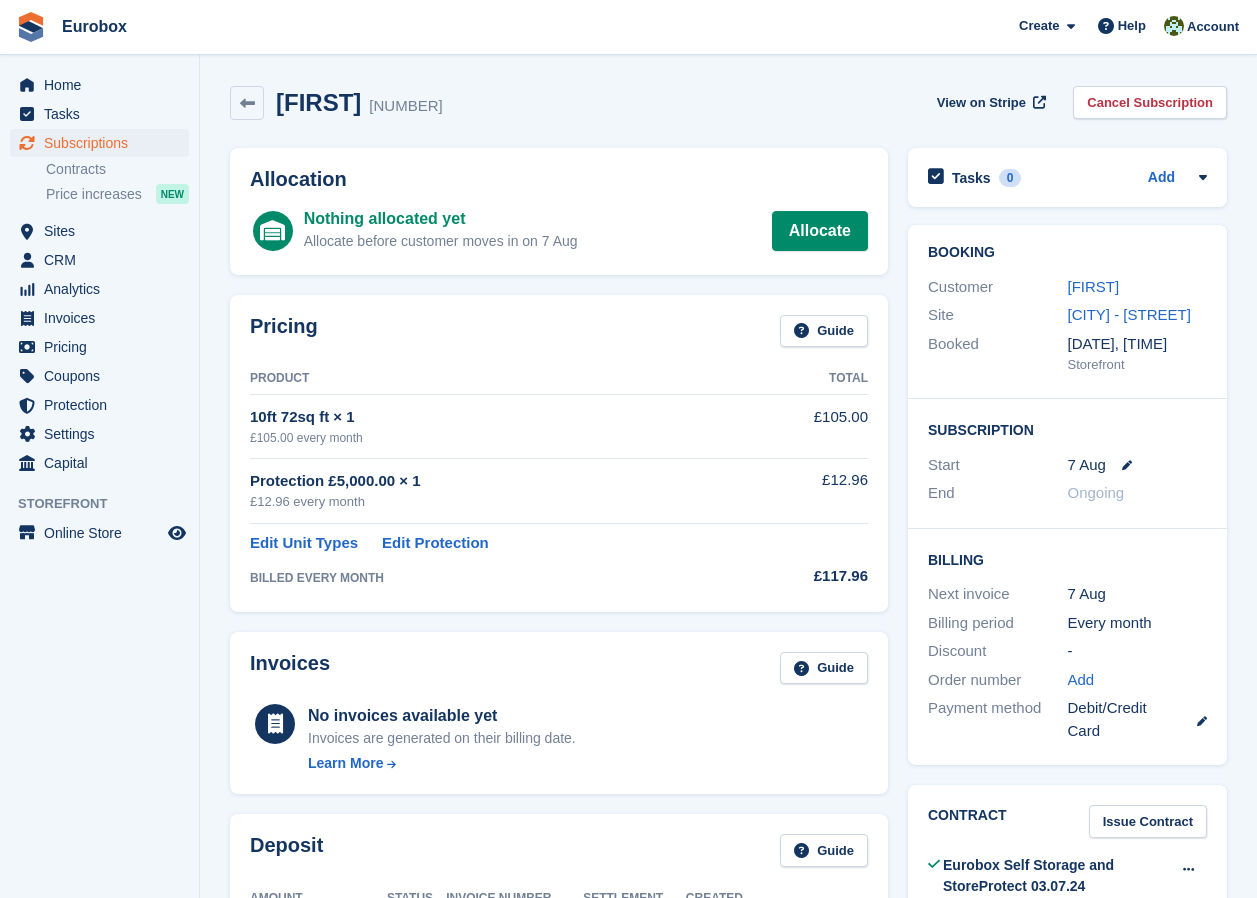 scroll, scrollTop: 0, scrollLeft: 0, axis: both 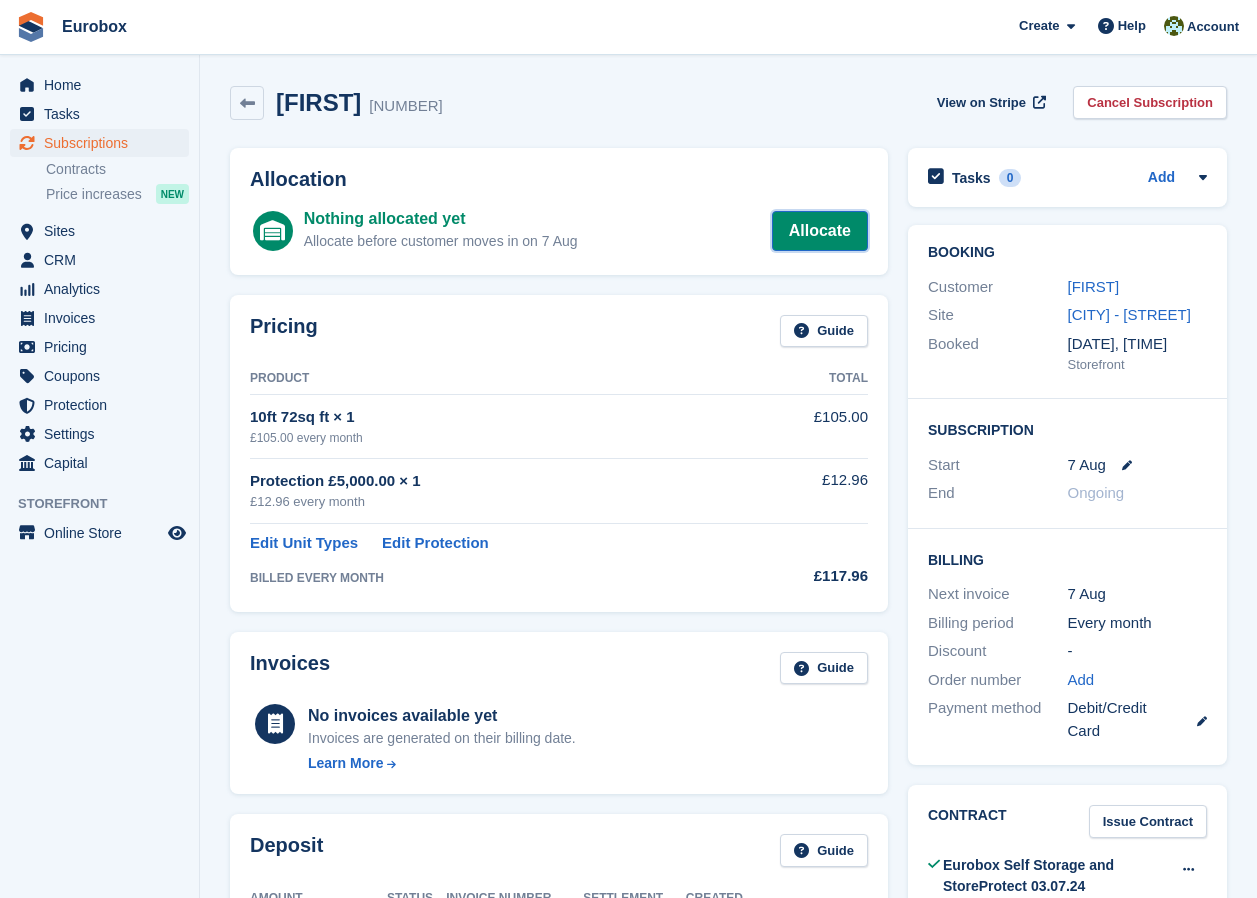 click on "Allocate" at bounding box center [820, 231] 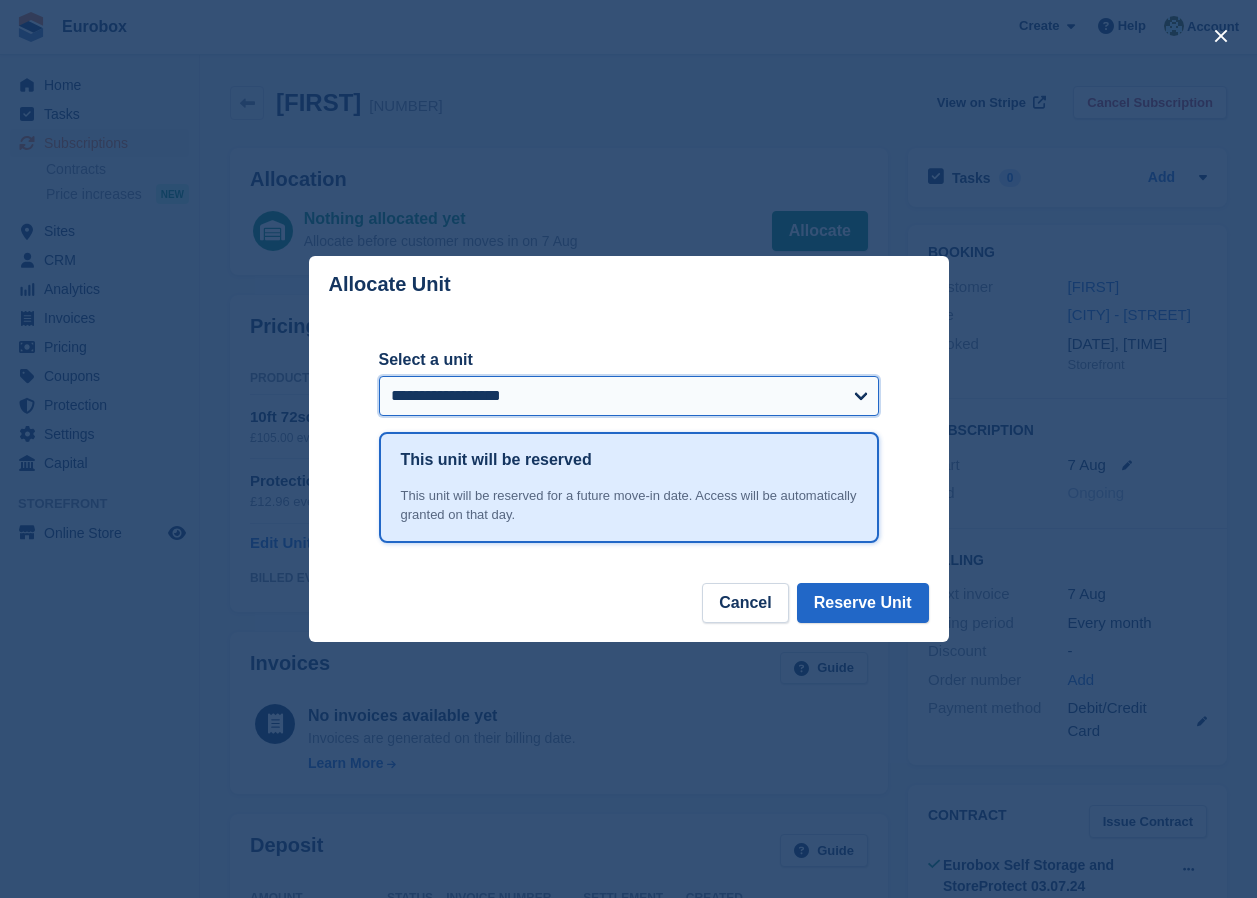 click on "**********" at bounding box center (629, 396) 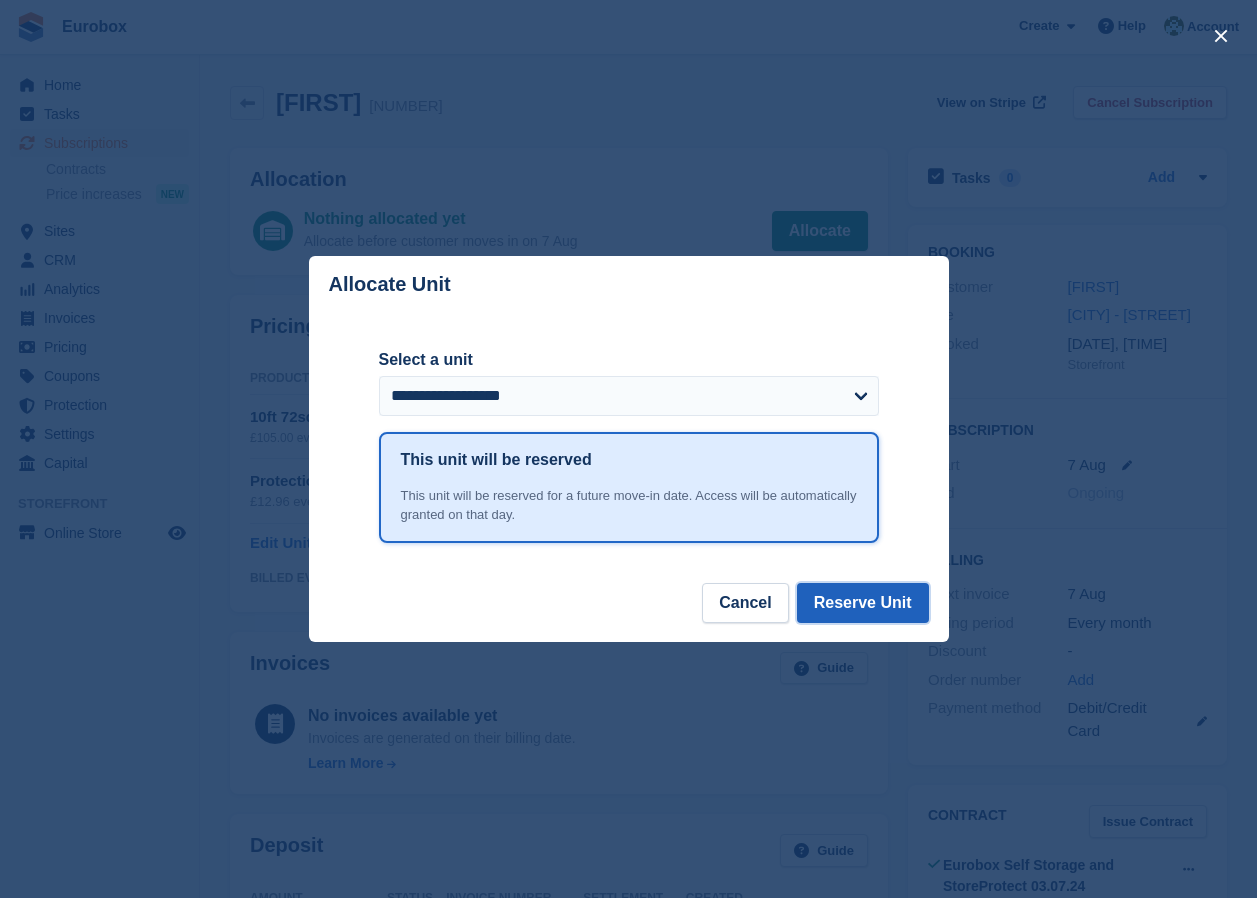 click on "Reserve Unit" at bounding box center (863, 603) 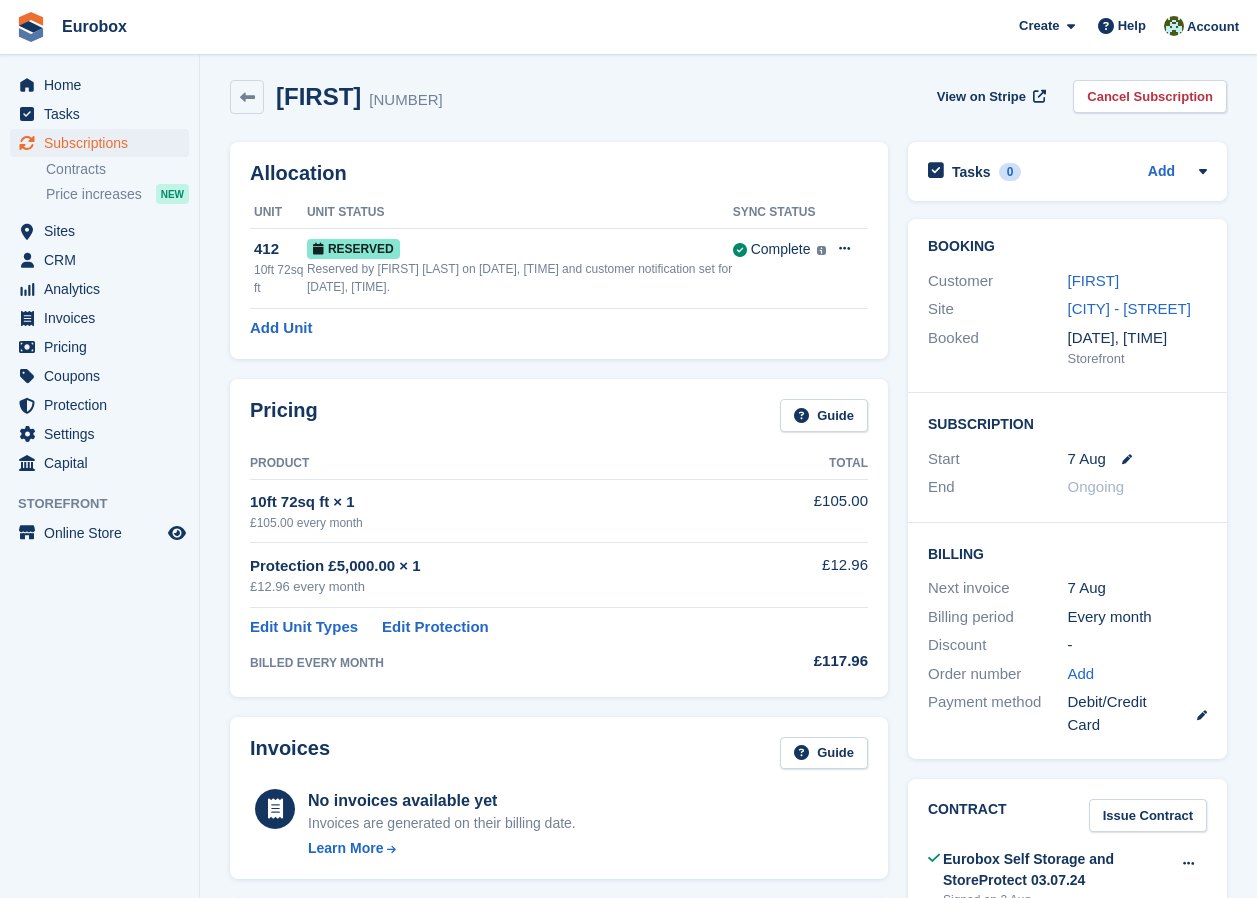 scroll, scrollTop: 0, scrollLeft: 0, axis: both 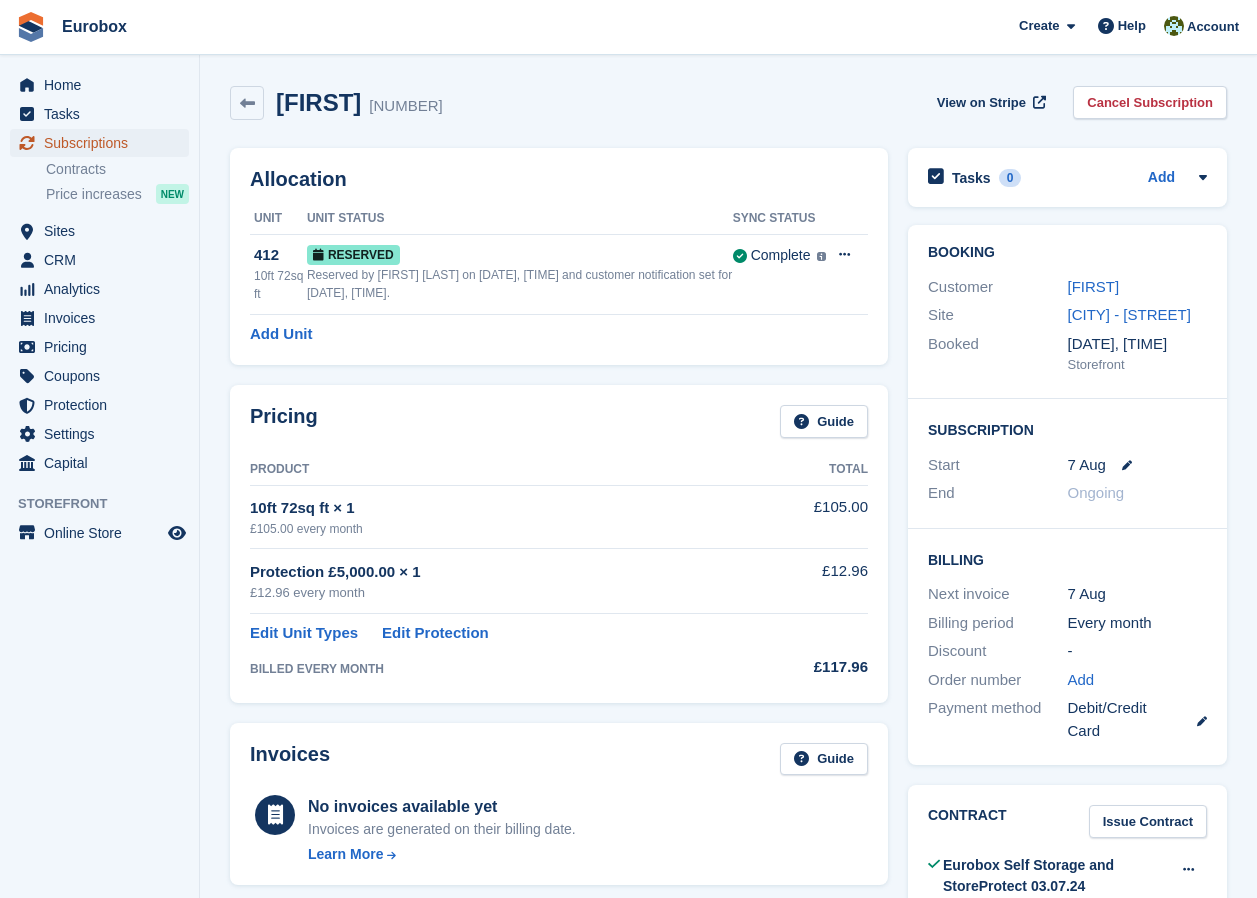 click on "Subscriptions" at bounding box center (104, 143) 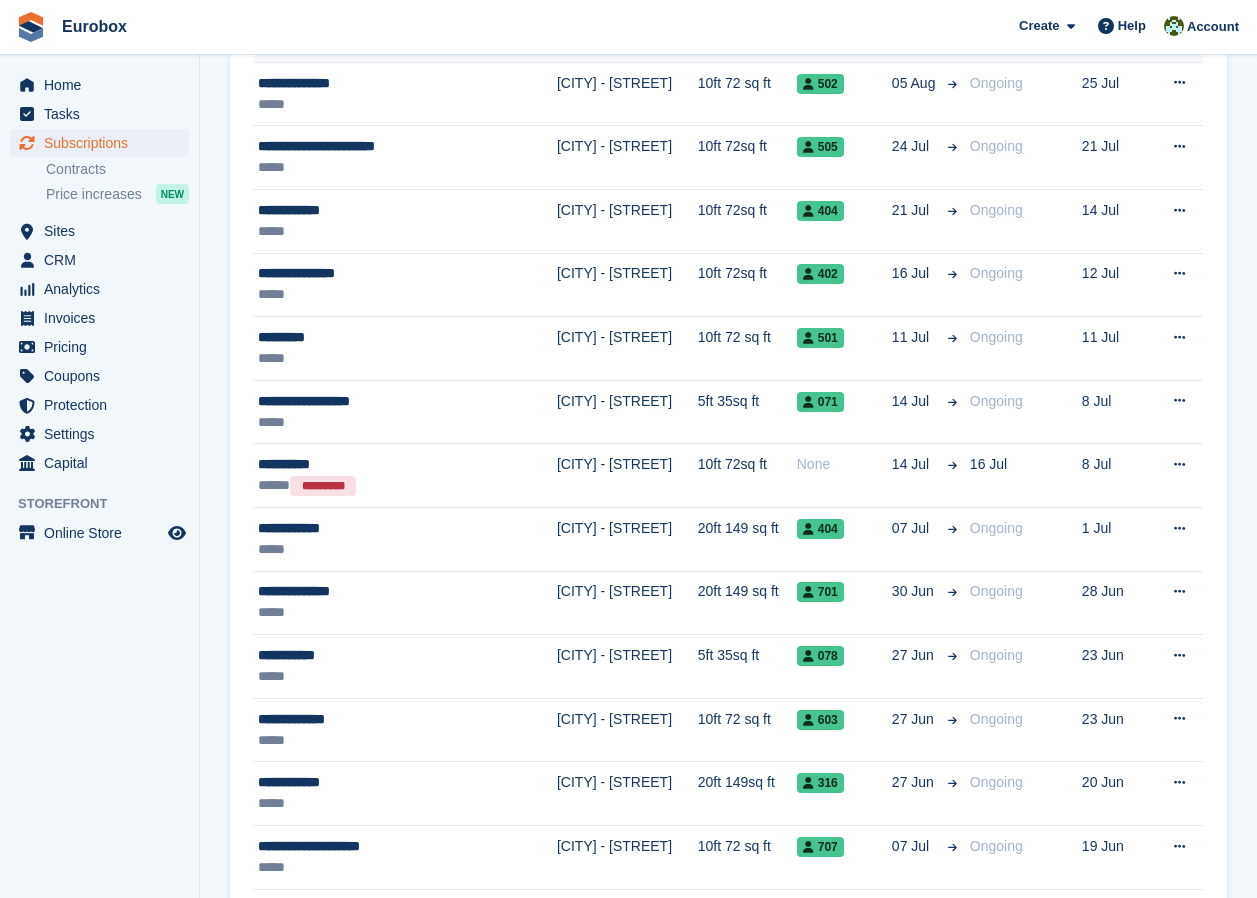 scroll, scrollTop: 0, scrollLeft: 0, axis: both 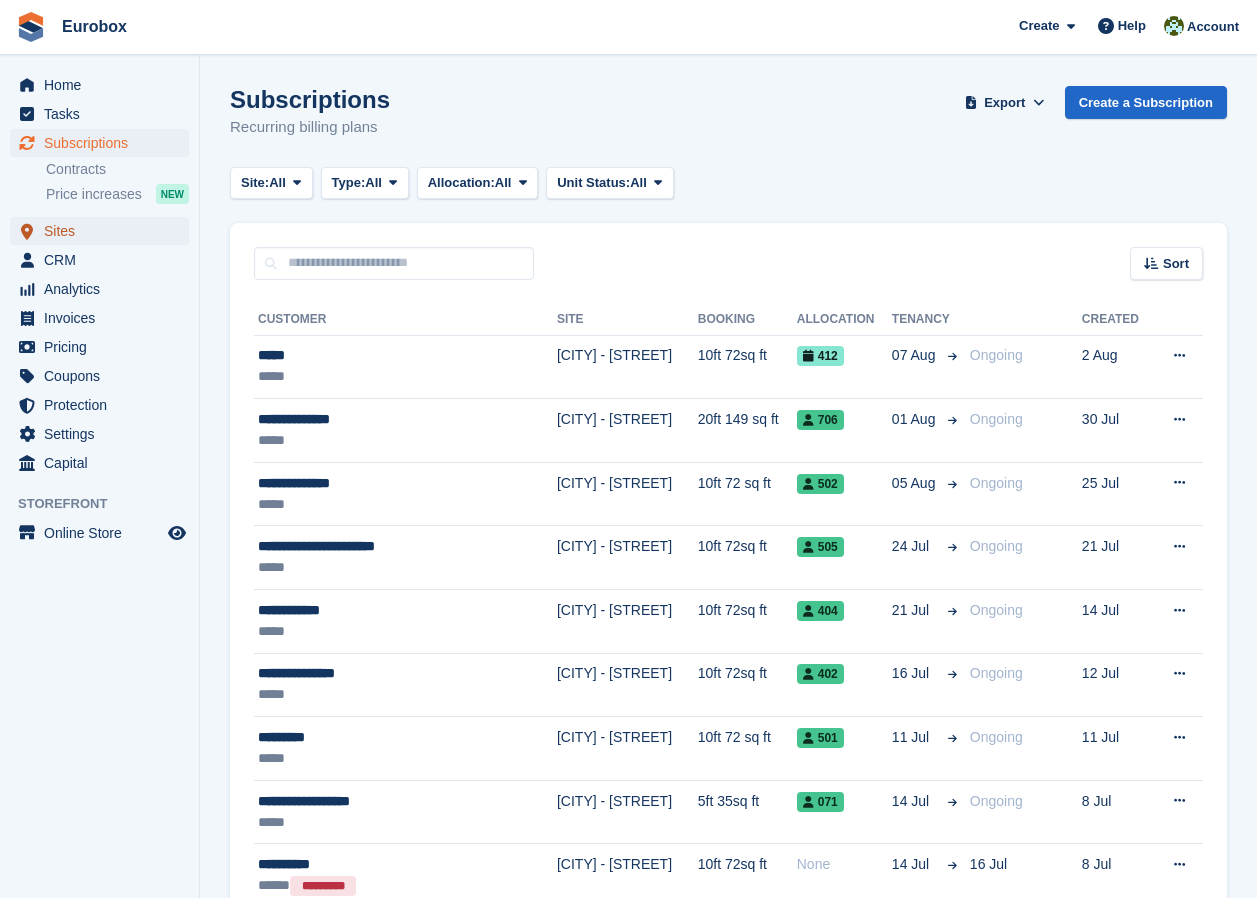 click on "Sites" at bounding box center [104, 231] 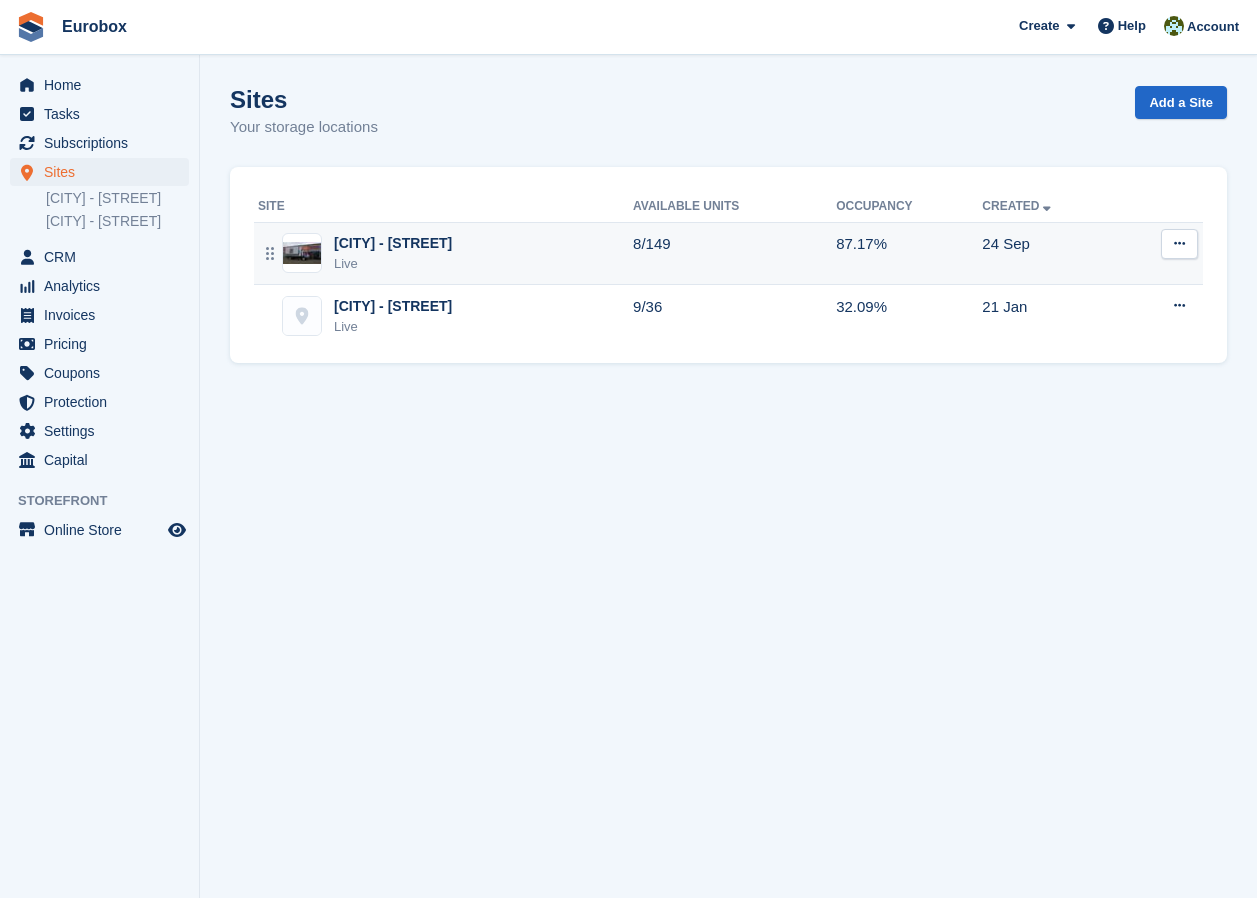 click on "[CITY] - [STREET]" at bounding box center (393, 243) 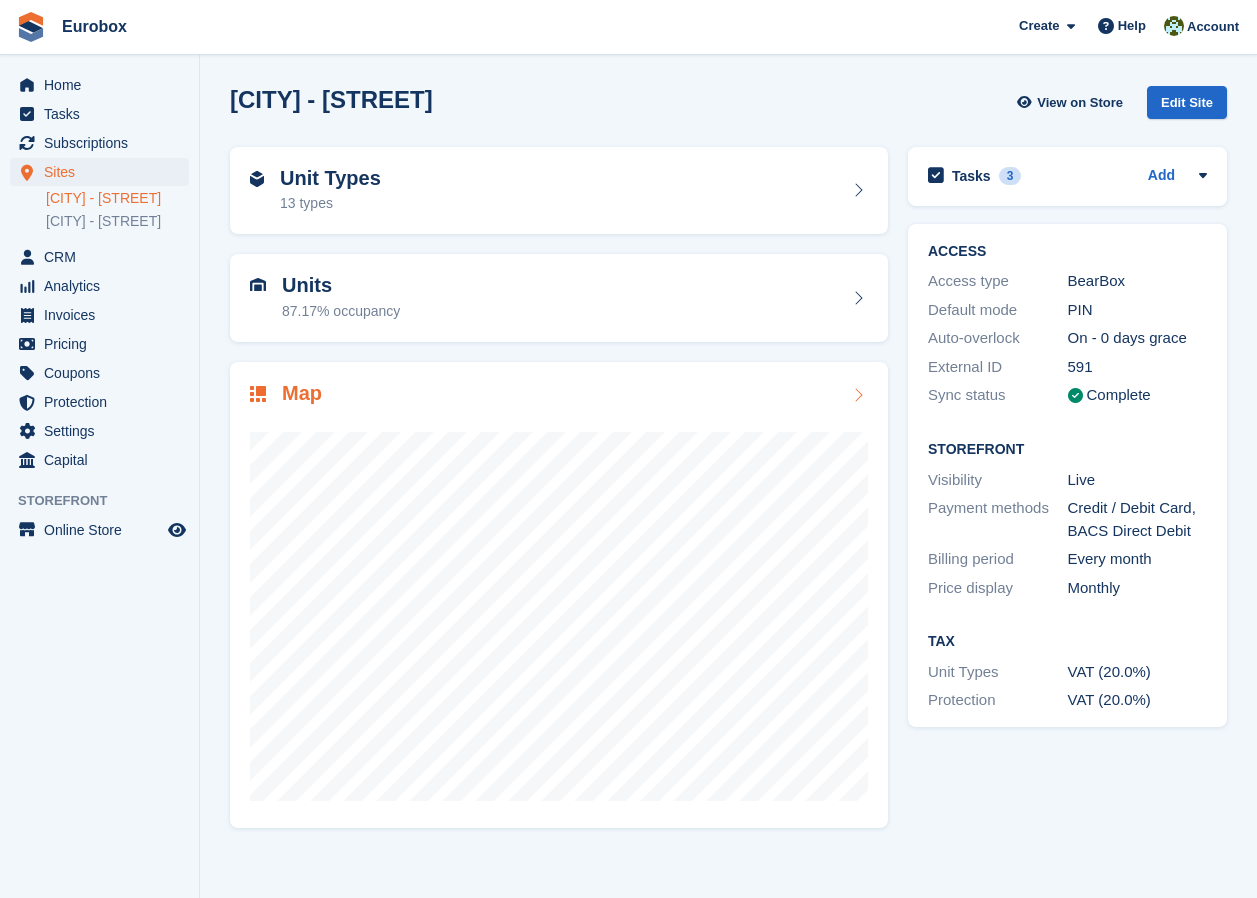 scroll, scrollTop: 0, scrollLeft: 0, axis: both 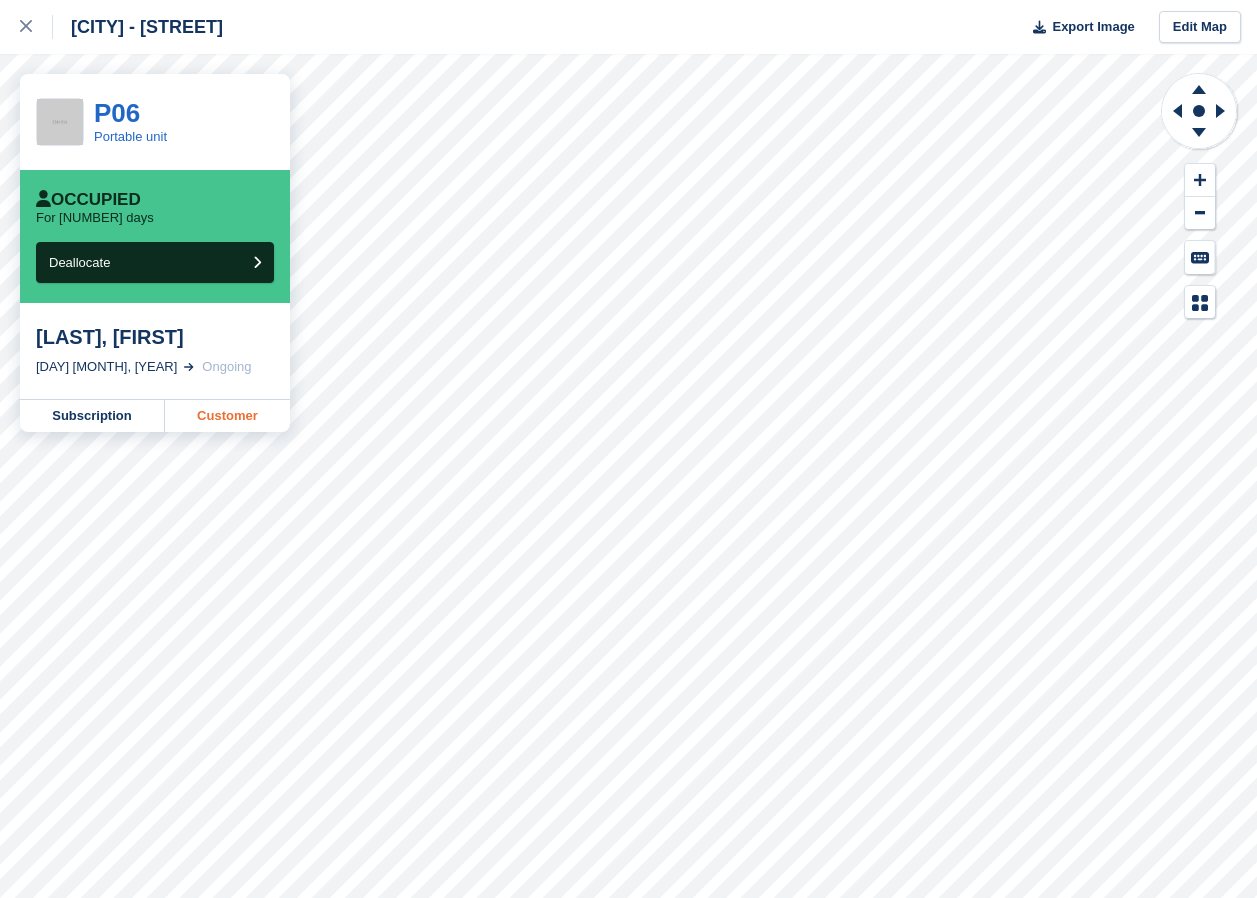 click on "Customer" at bounding box center [227, 416] 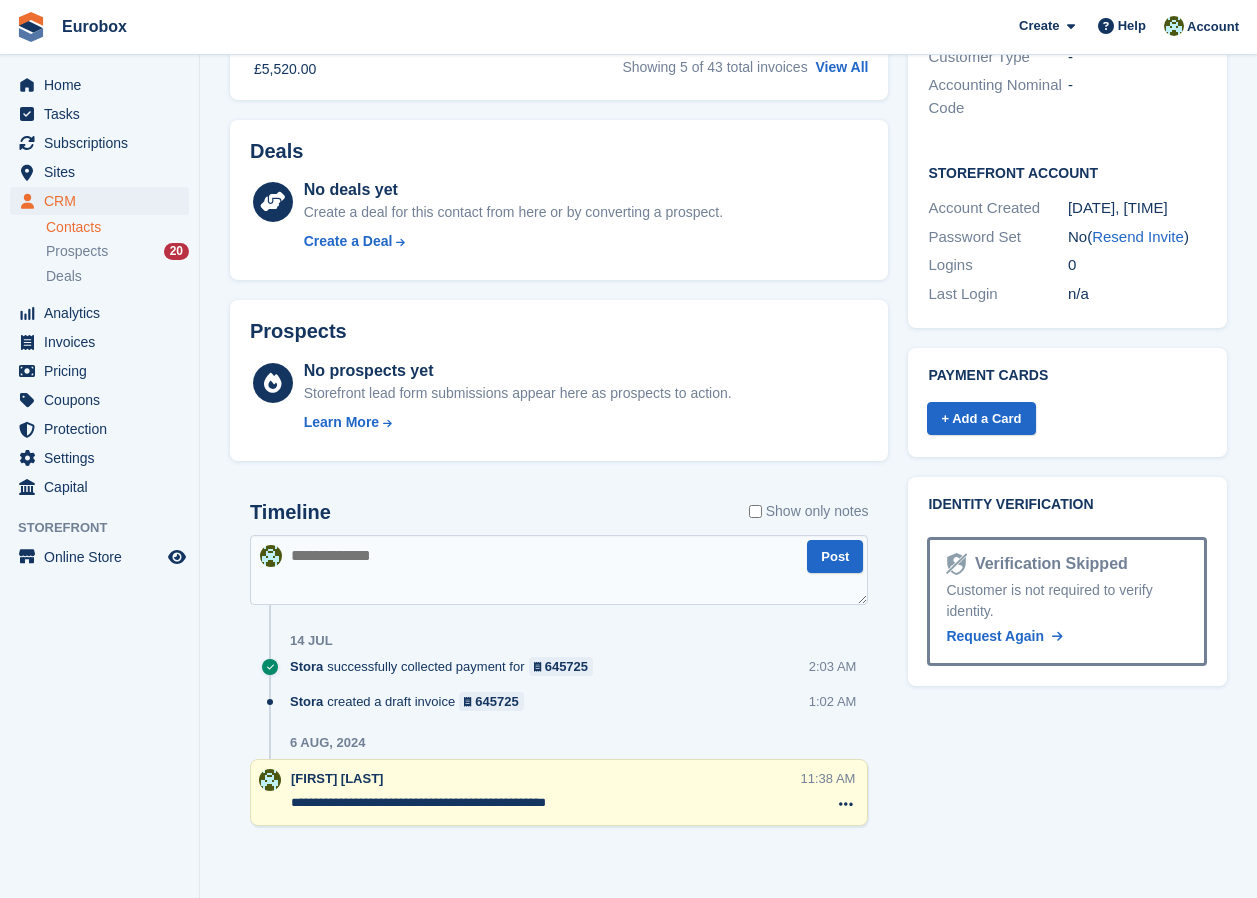 scroll, scrollTop: 263, scrollLeft: 0, axis: vertical 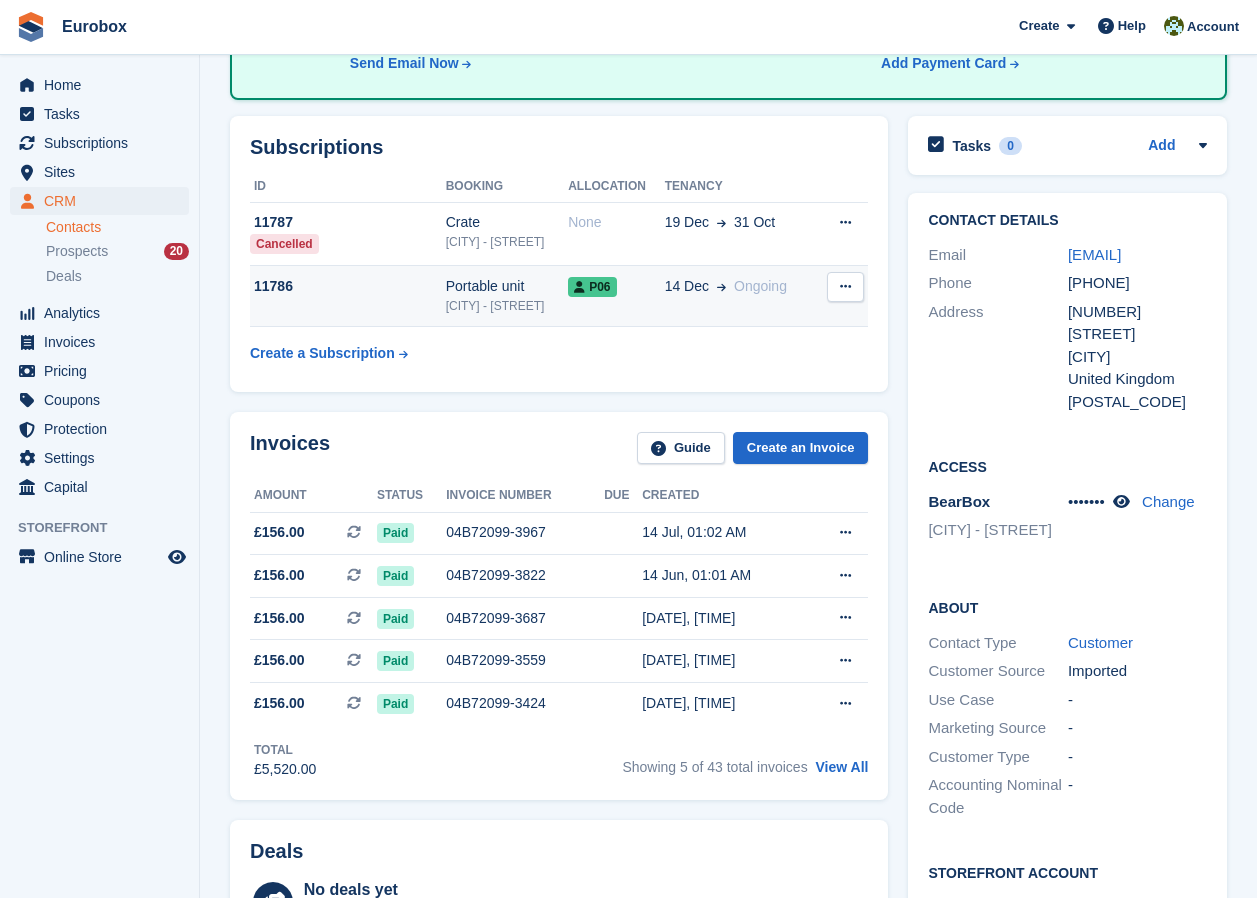 click on "Portable unit" at bounding box center (507, 286) 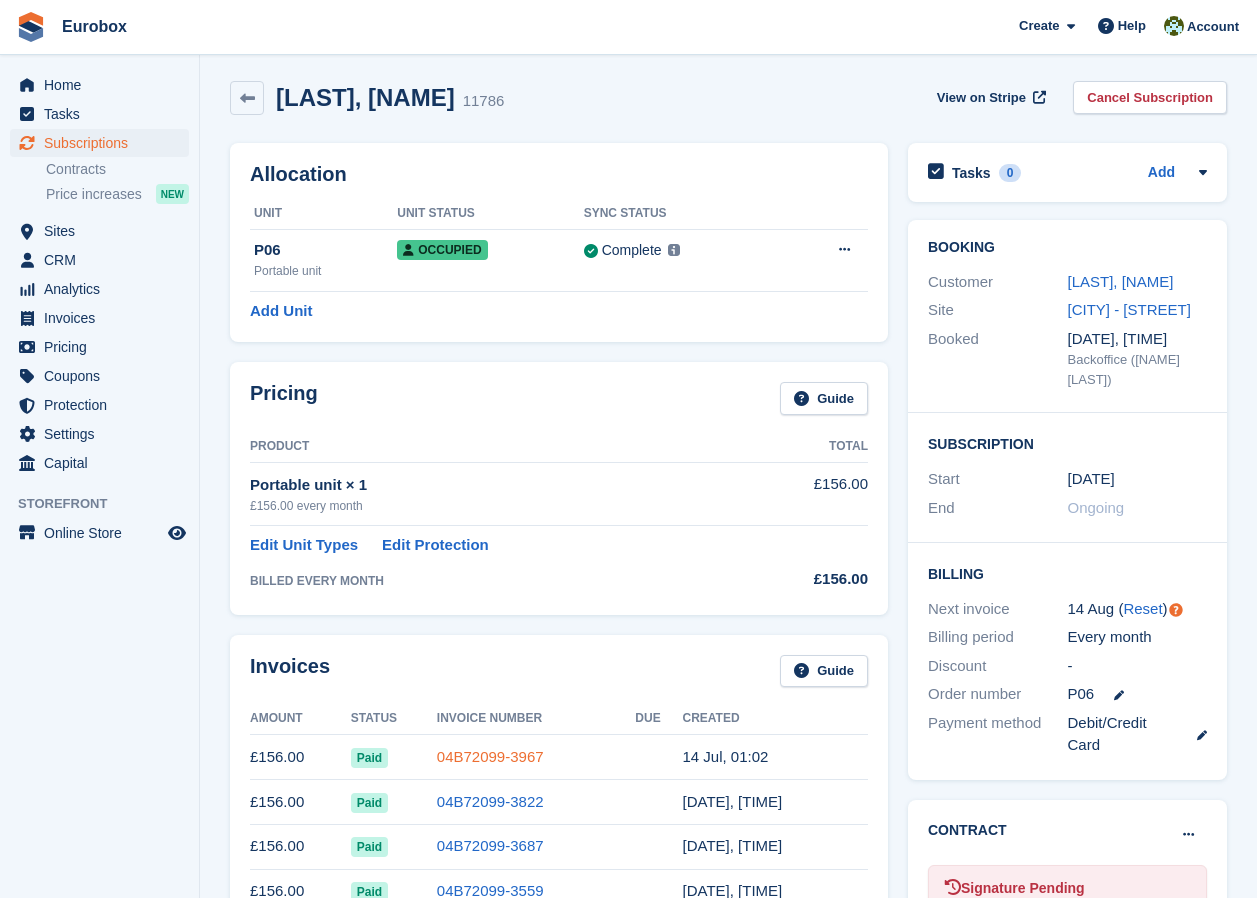 scroll, scrollTop: 0, scrollLeft: 0, axis: both 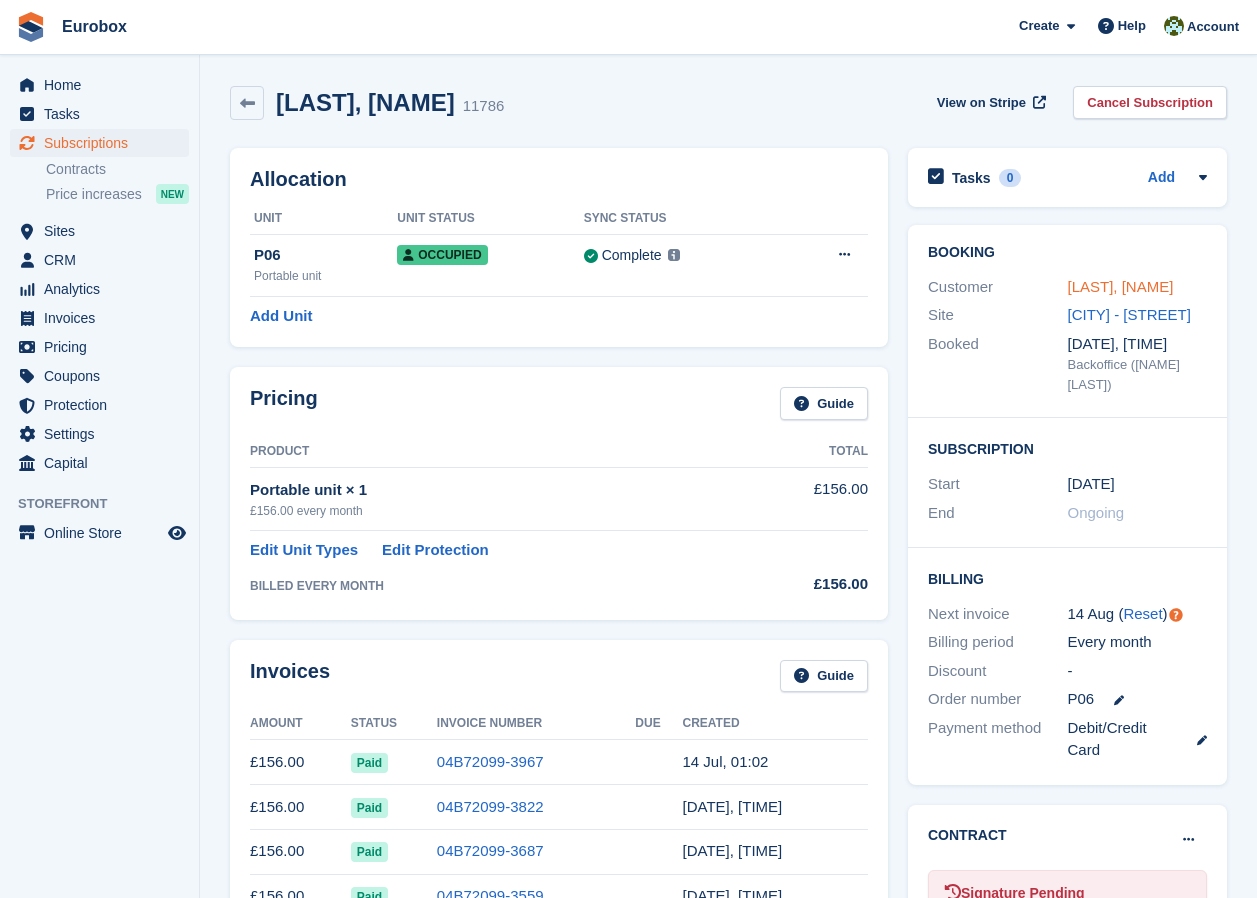 click on "[LAST], [FIRST]" at bounding box center (1121, 286) 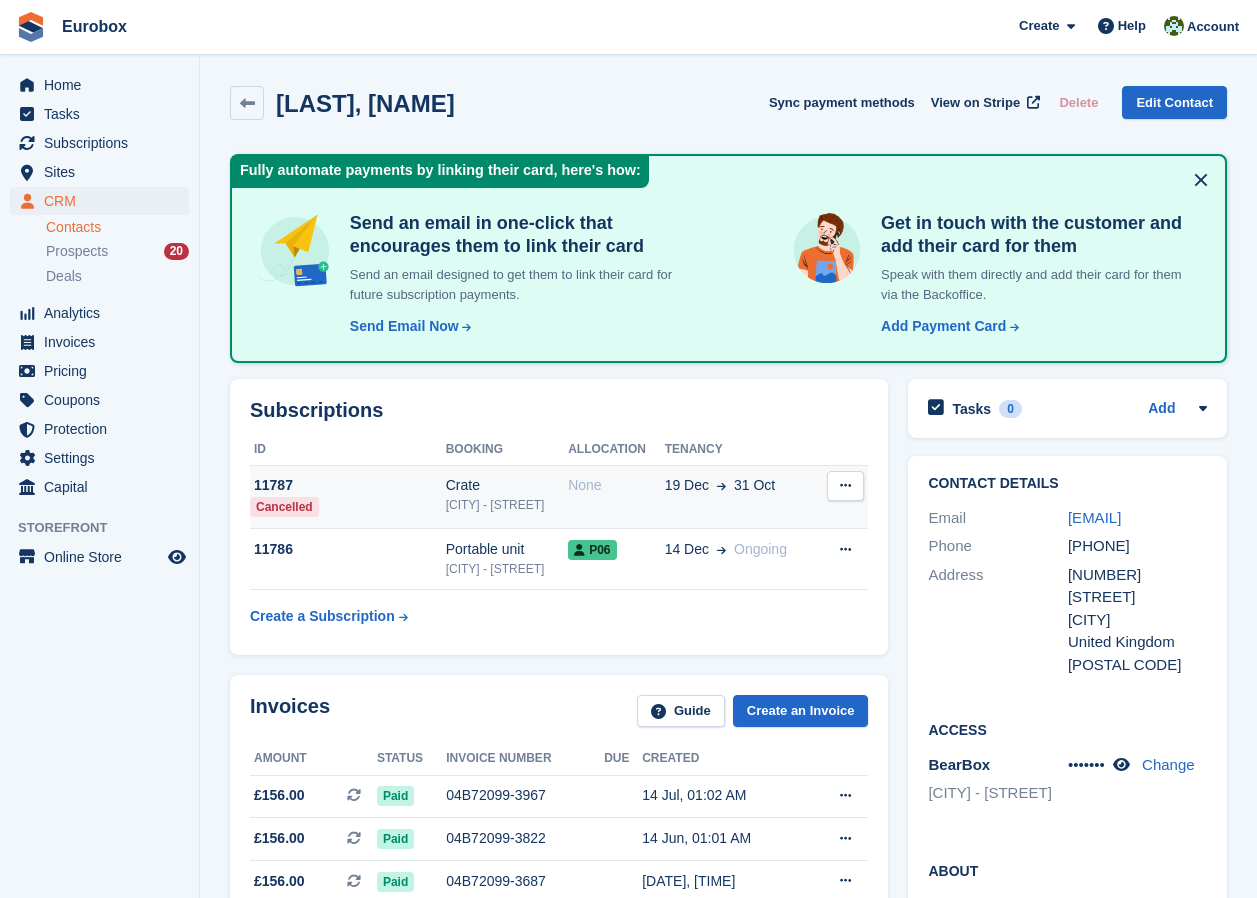 click on "[CITY] - [STREET]" at bounding box center (507, 505) 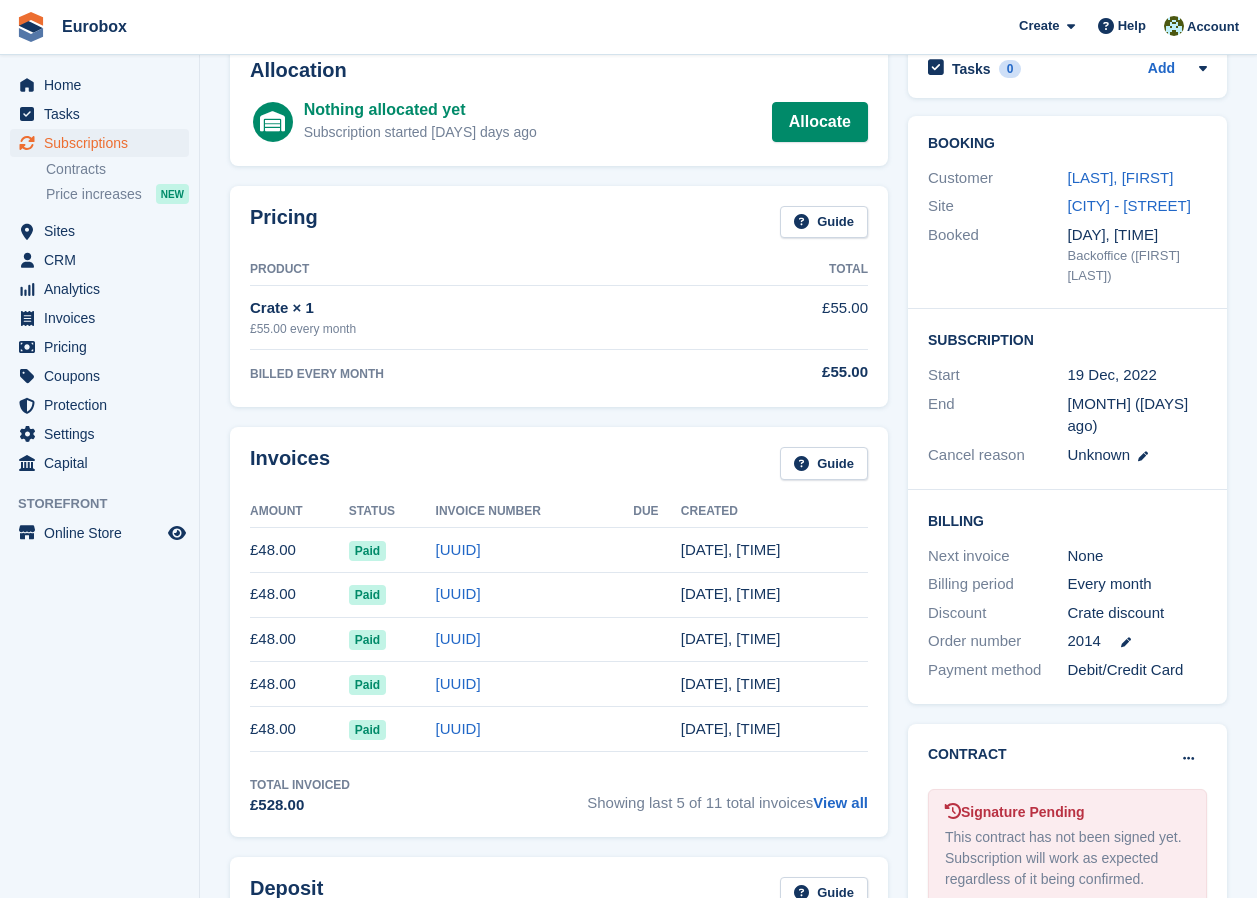 scroll, scrollTop: 400, scrollLeft: 0, axis: vertical 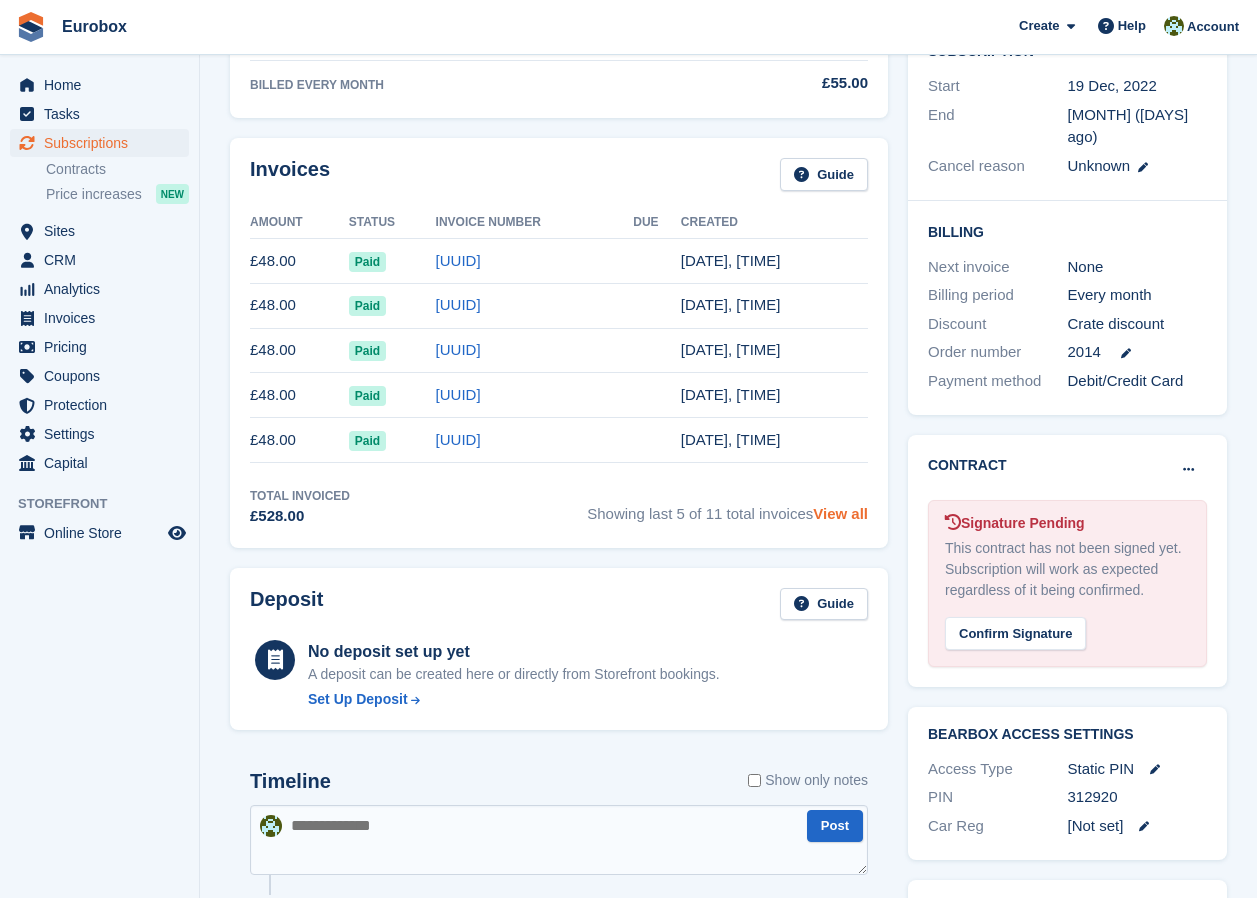 click on "View all" at bounding box center [840, 513] 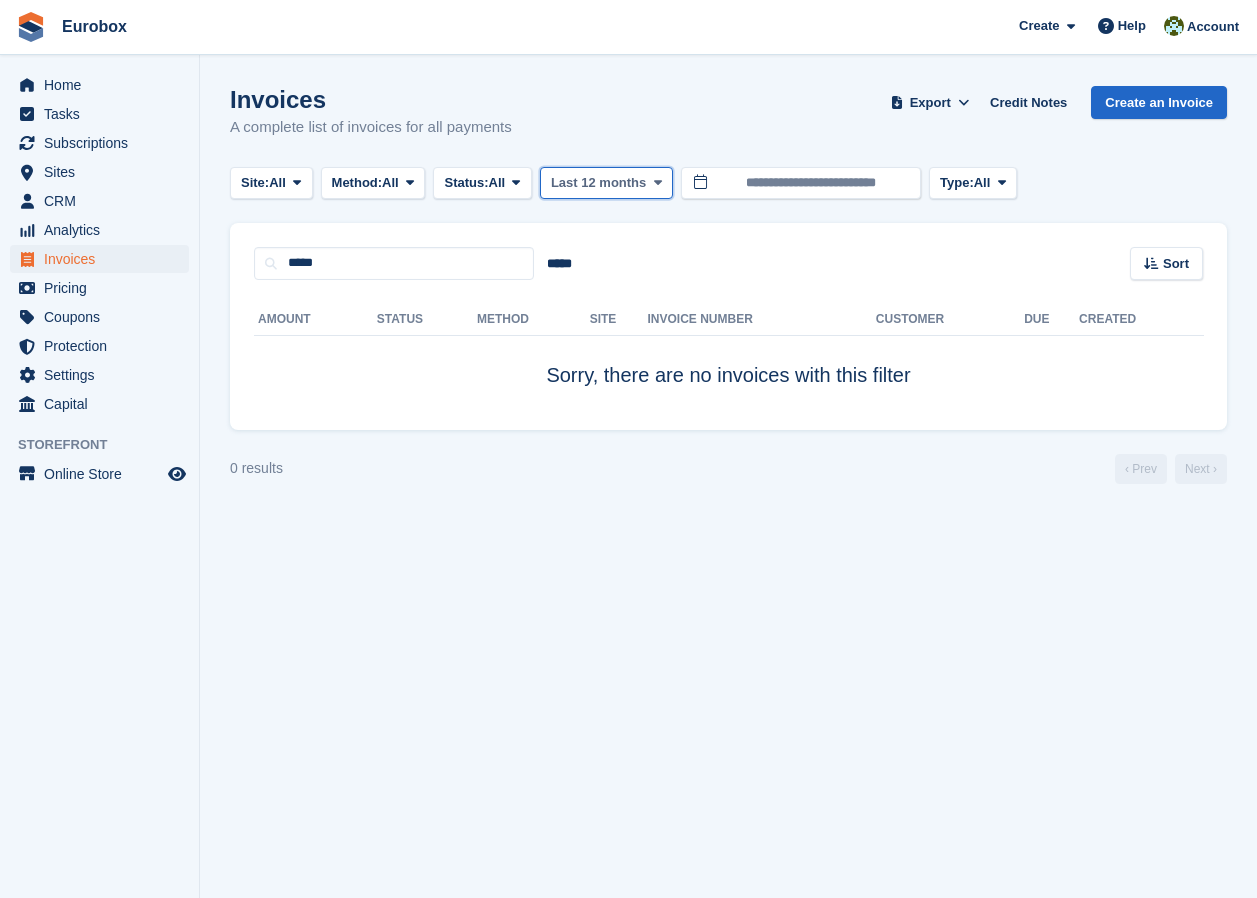 click at bounding box center [658, 182] 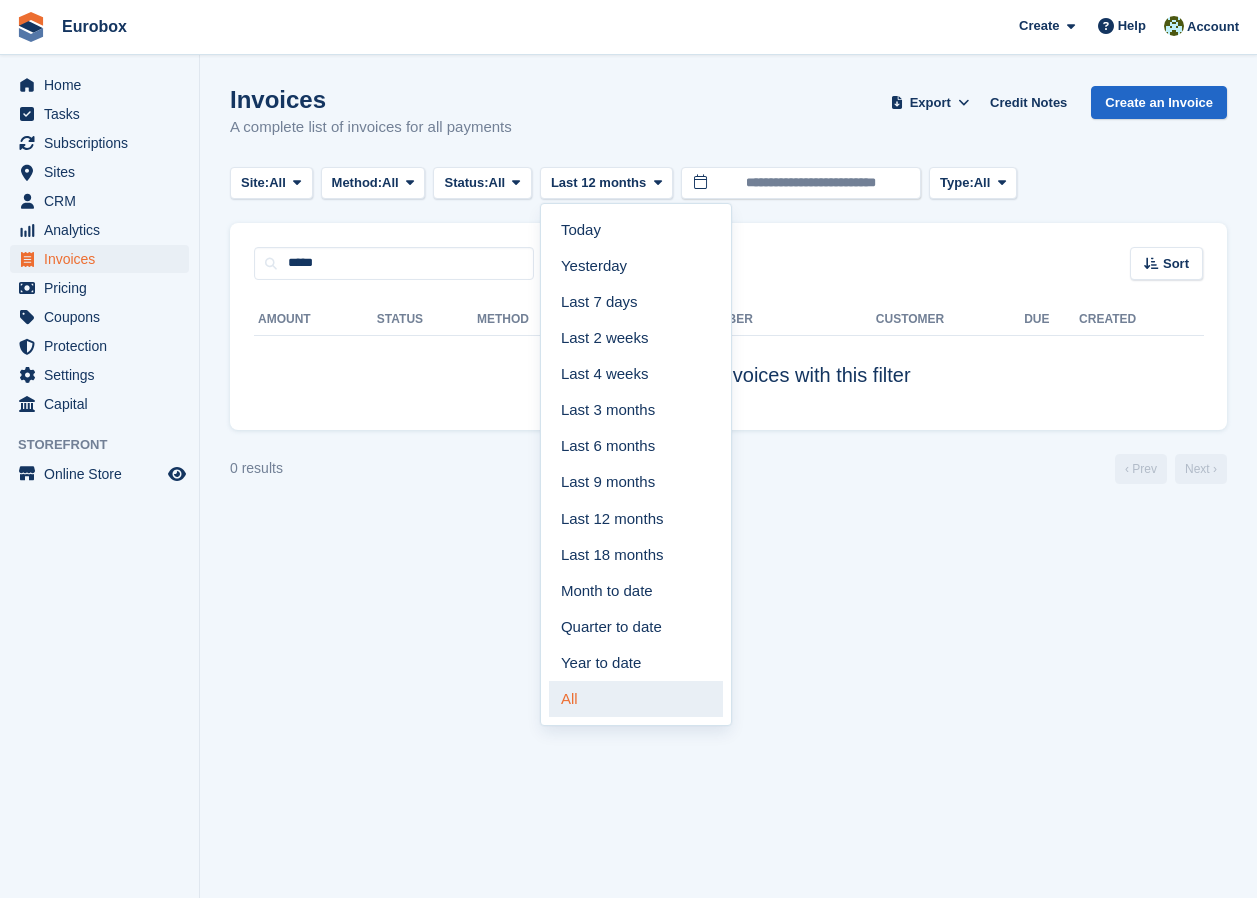 click on "All" at bounding box center [636, 699] 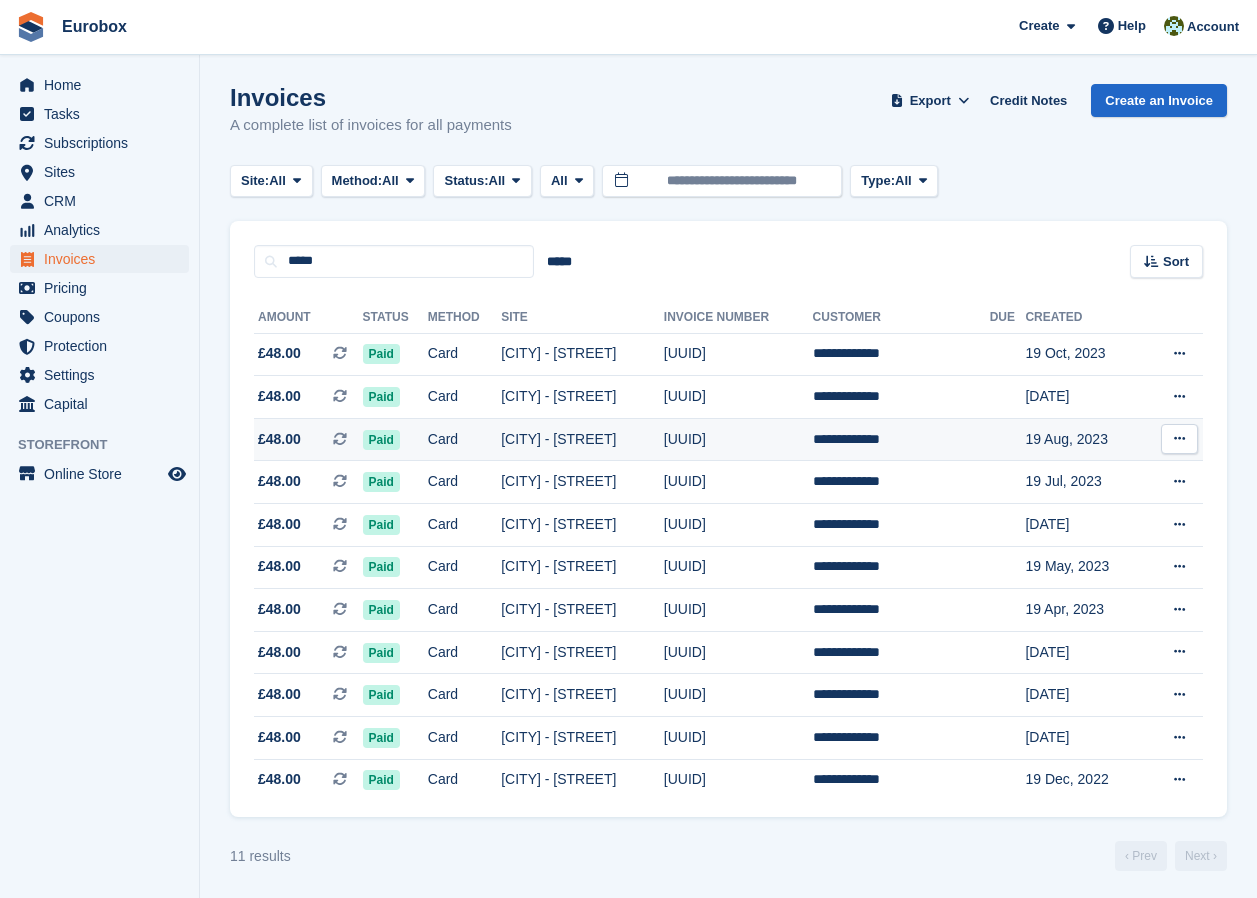 scroll, scrollTop: 5, scrollLeft: 0, axis: vertical 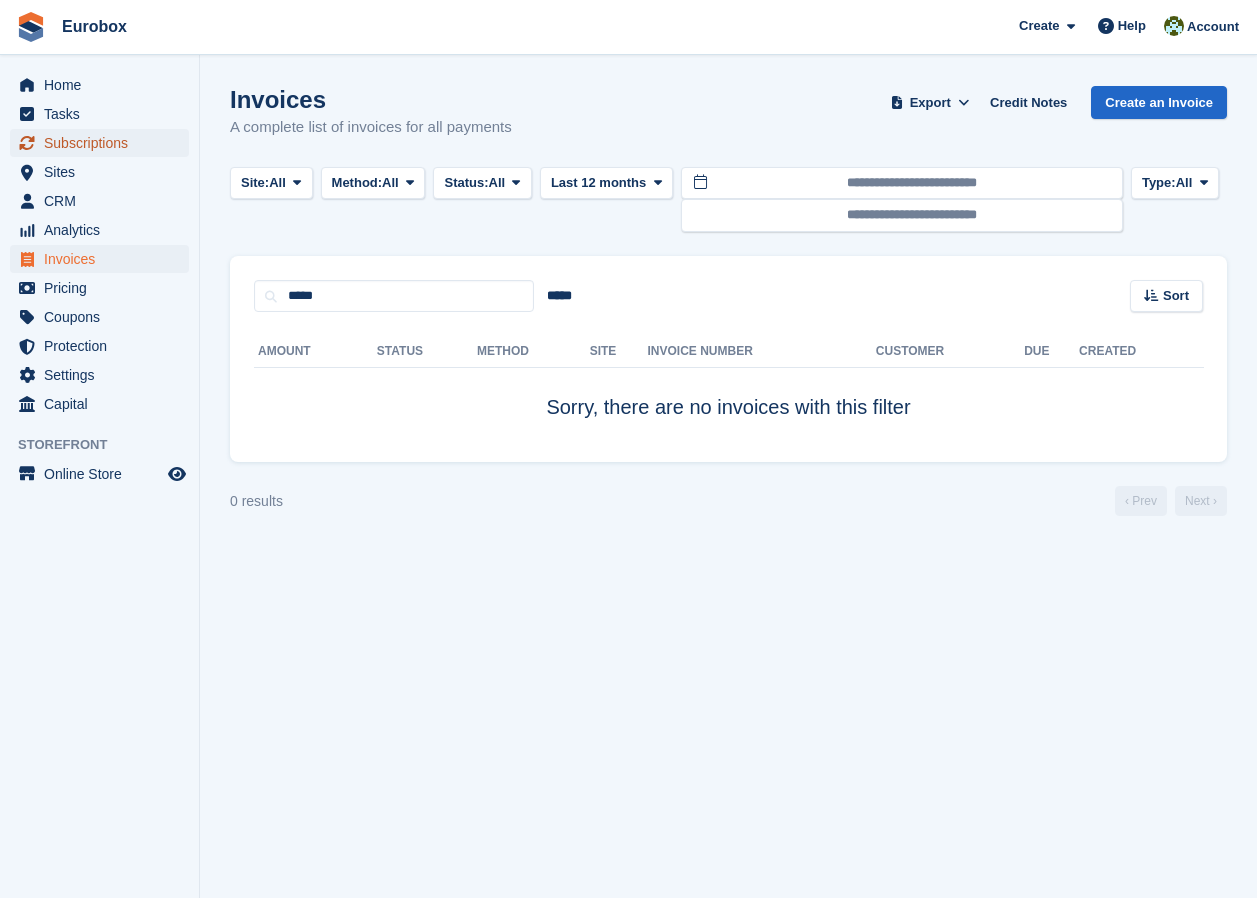 click on "Subscriptions" at bounding box center (104, 143) 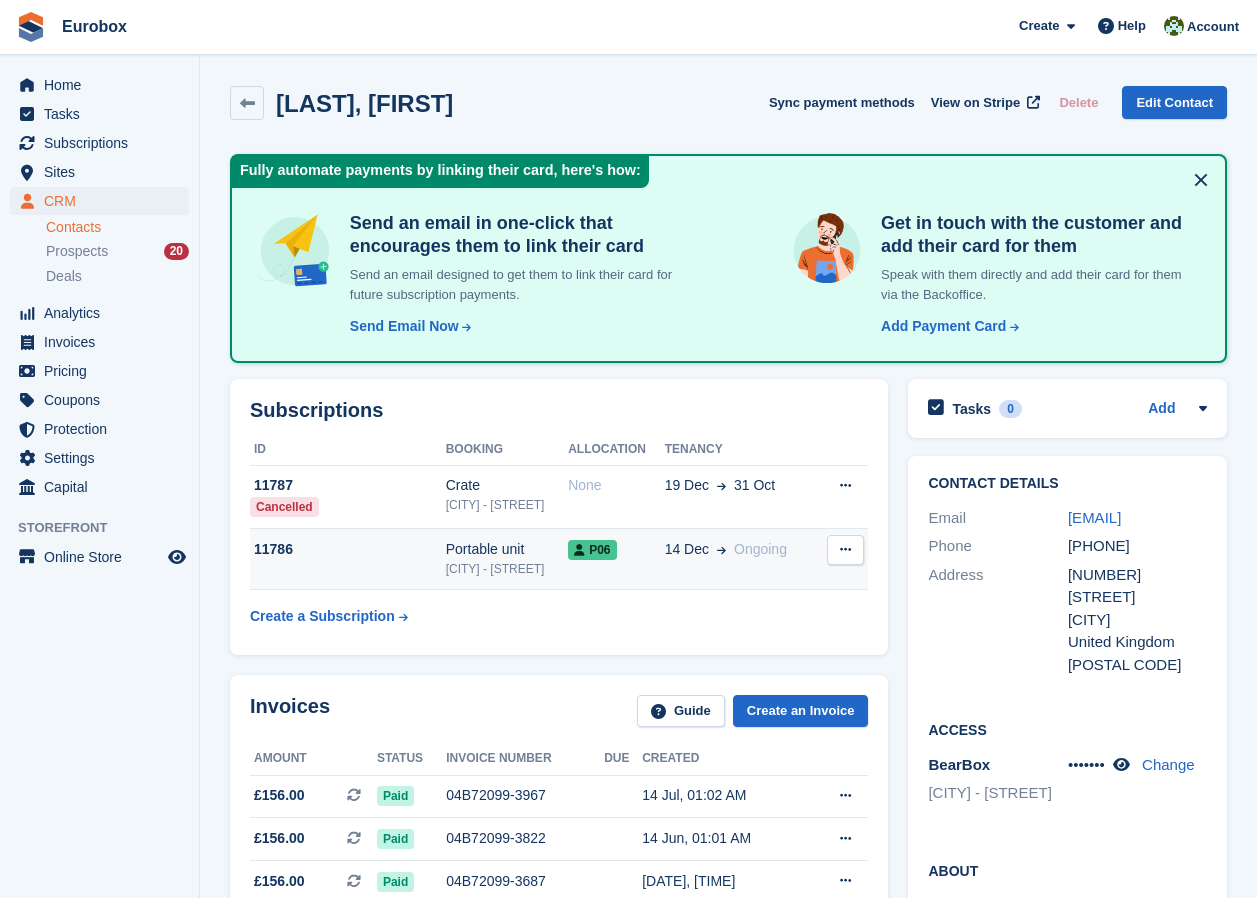 scroll, scrollTop: 100, scrollLeft: 0, axis: vertical 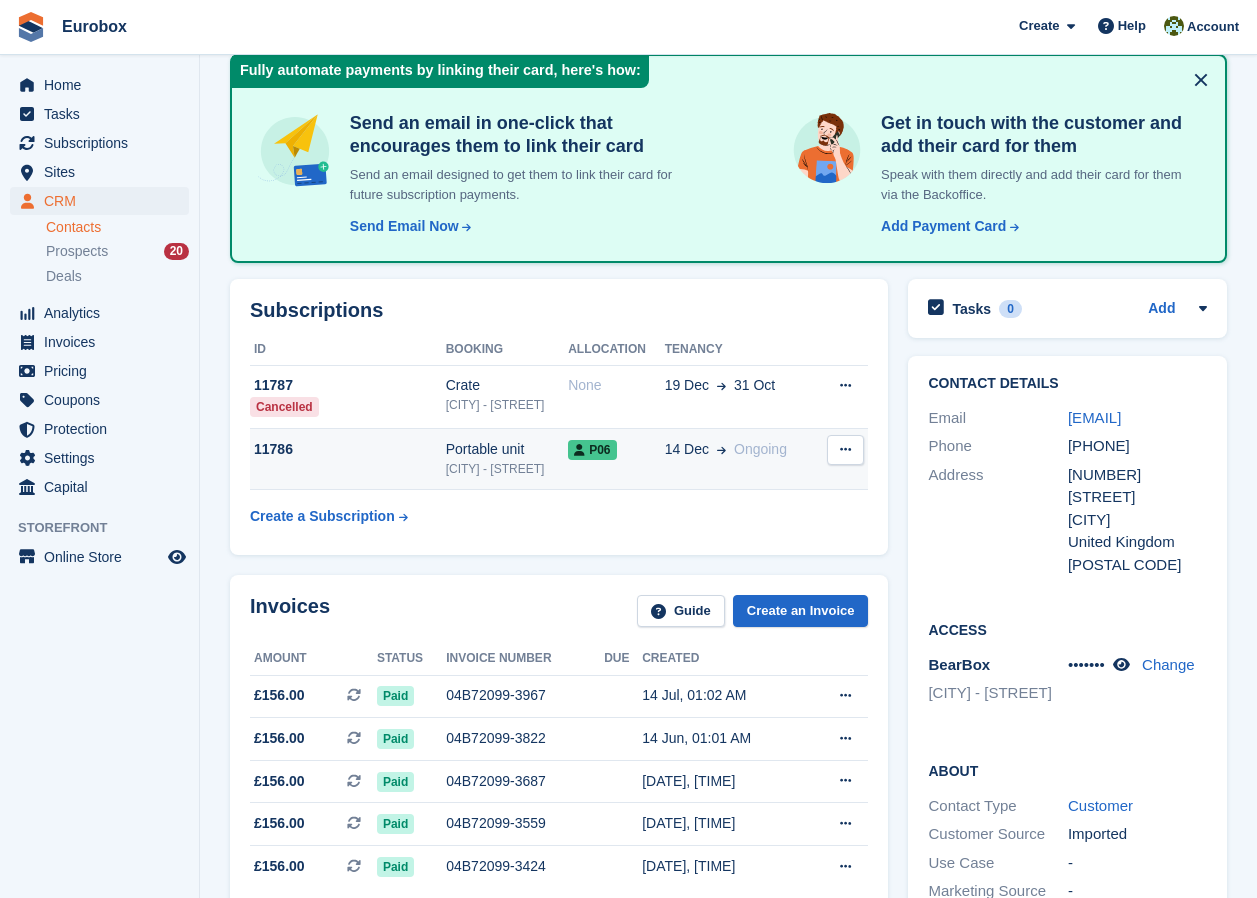click on "Portable unit" at bounding box center [507, 449] 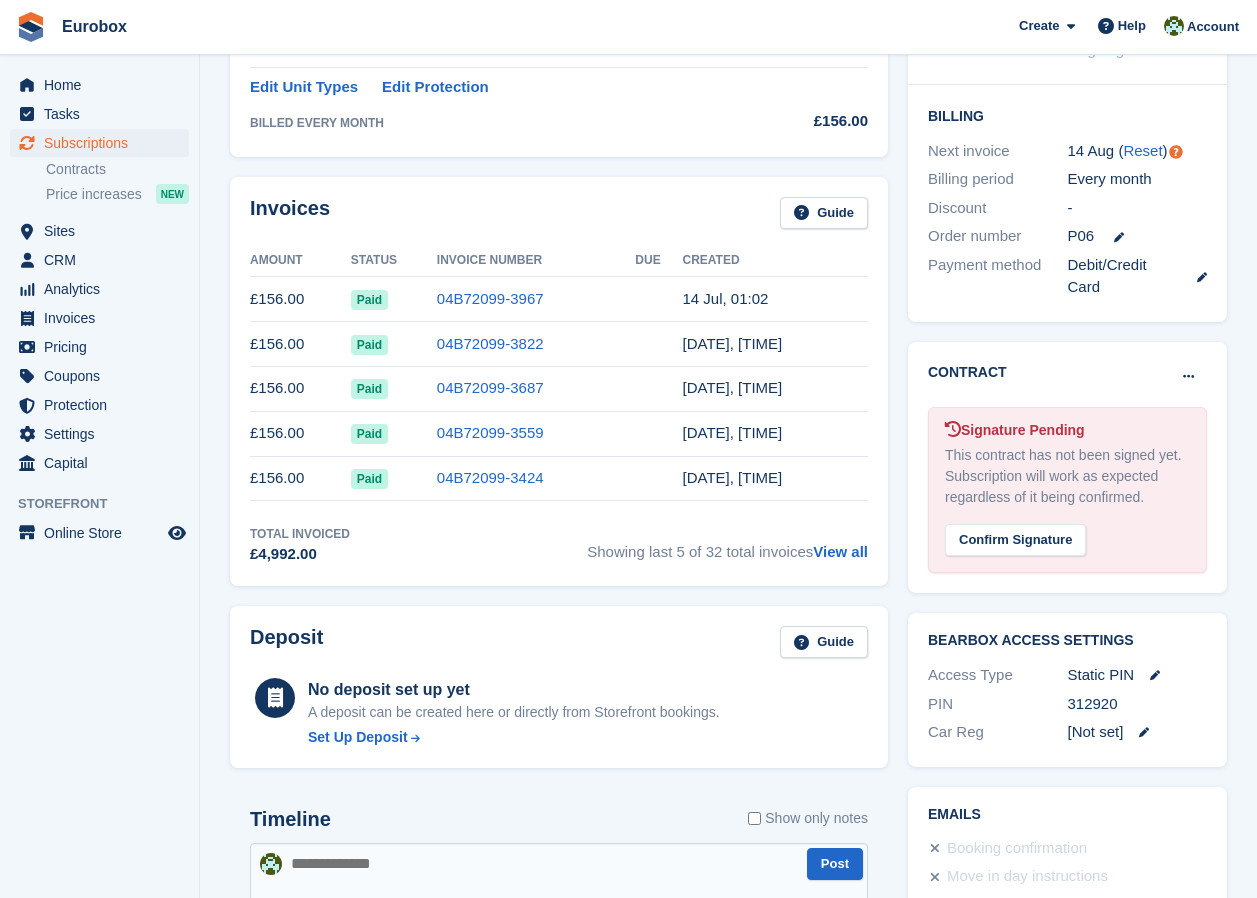 scroll, scrollTop: 500, scrollLeft: 0, axis: vertical 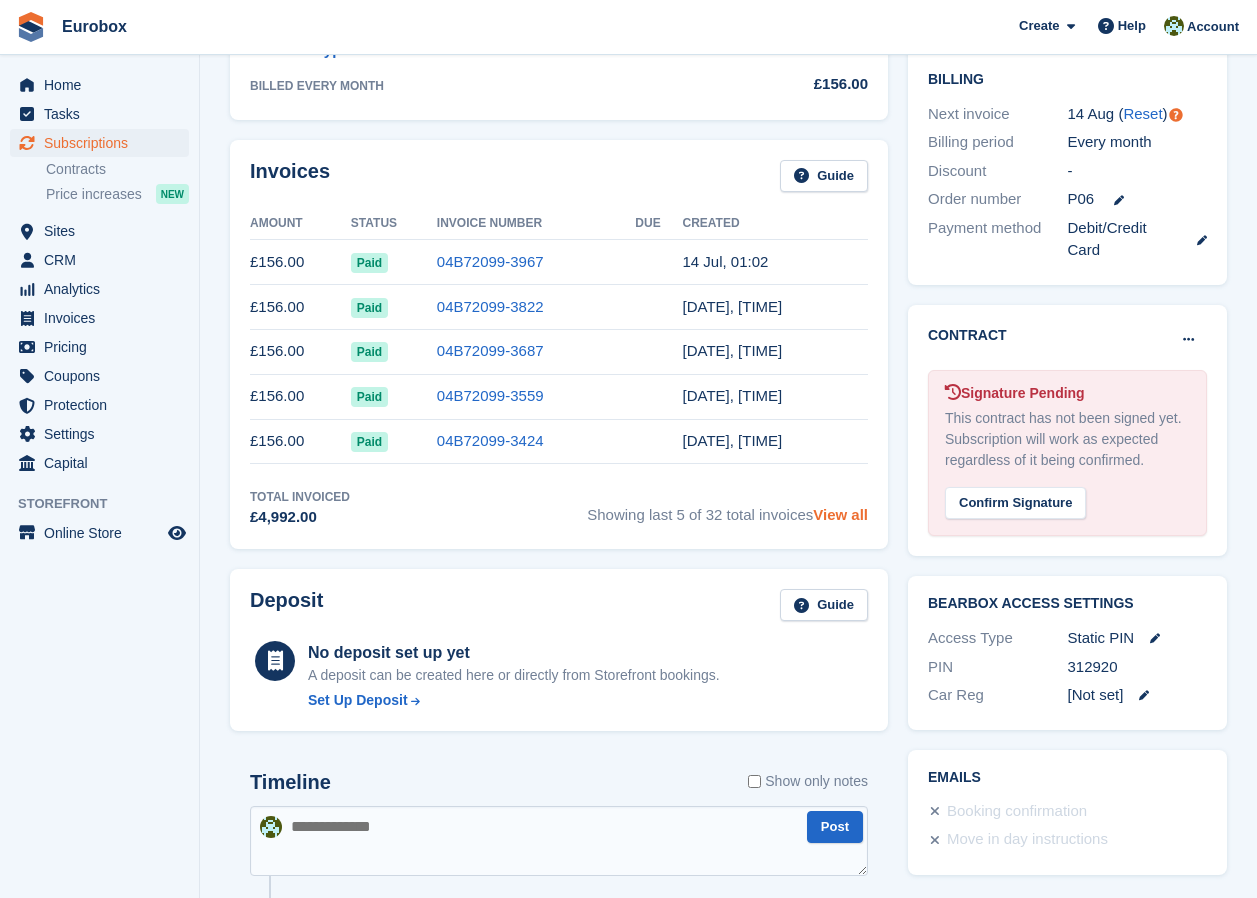 click on "View all" at bounding box center [840, 514] 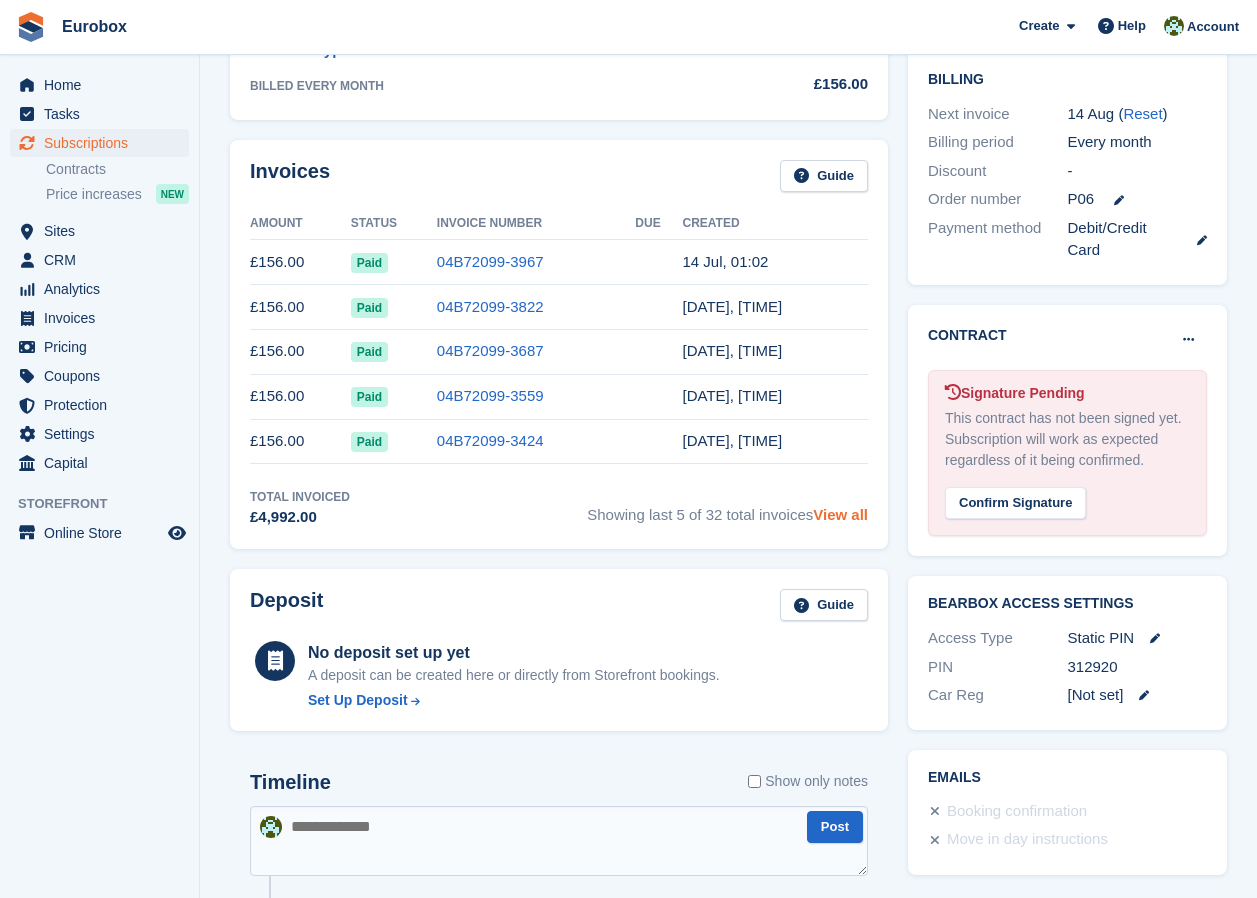 scroll, scrollTop: 0, scrollLeft: 0, axis: both 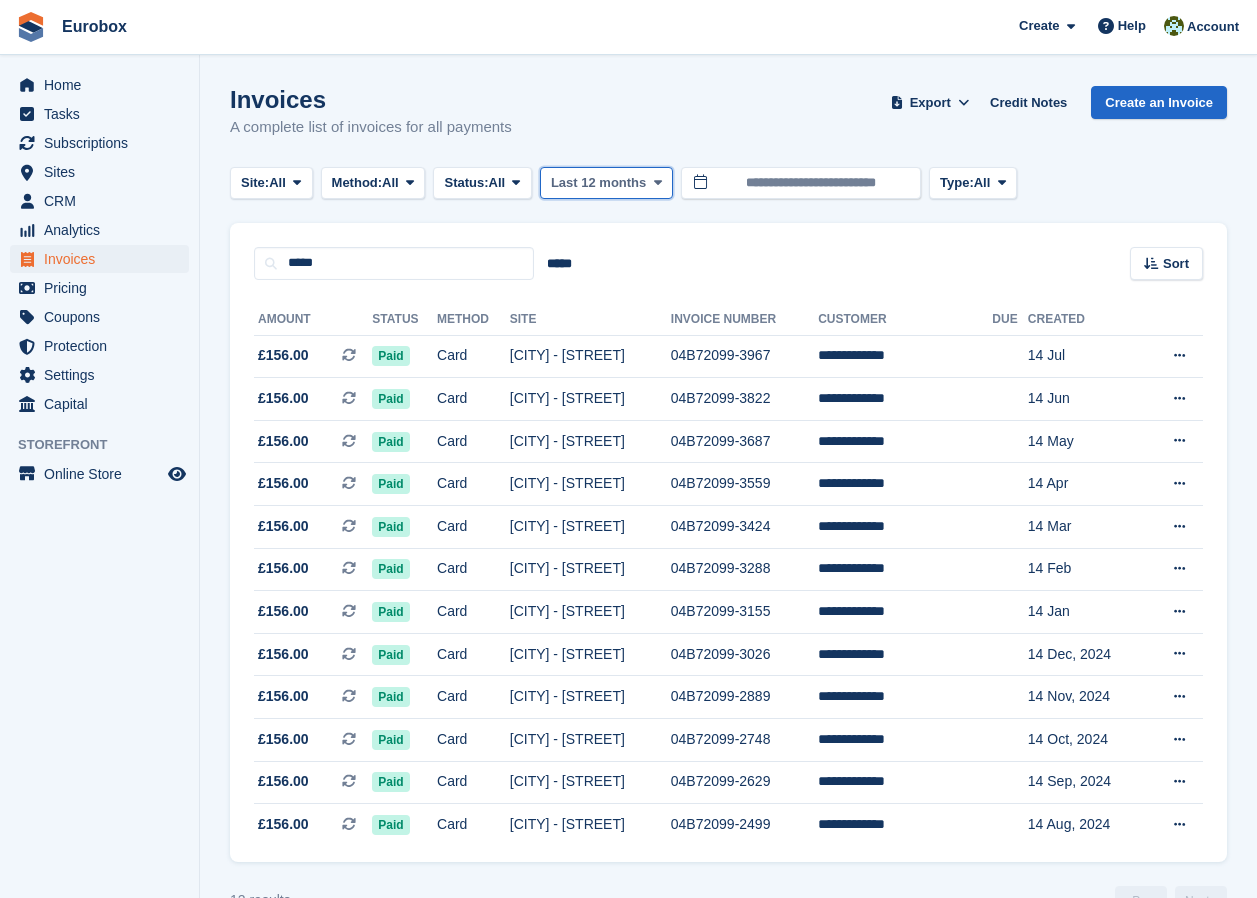 click at bounding box center (658, 182) 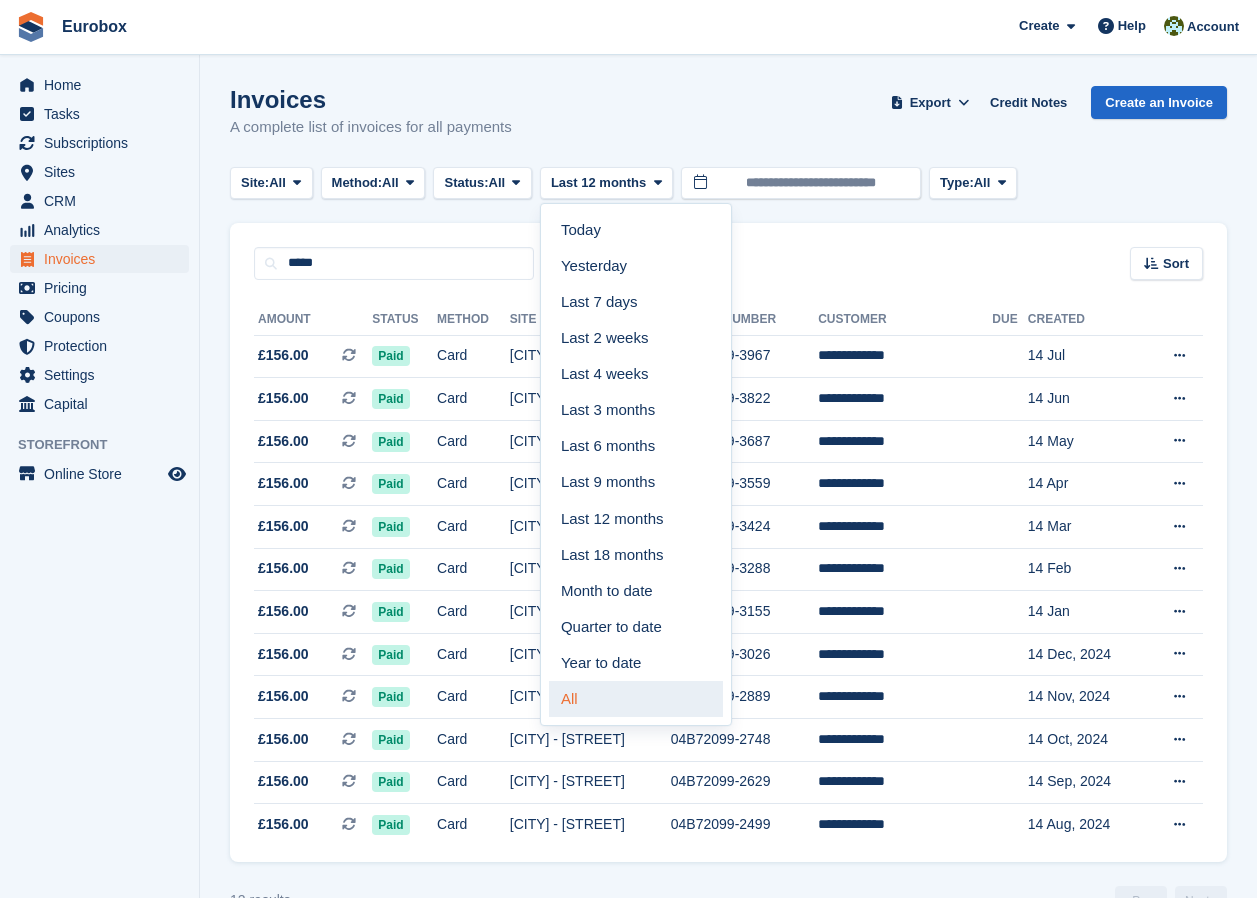 click on "All" at bounding box center [636, 699] 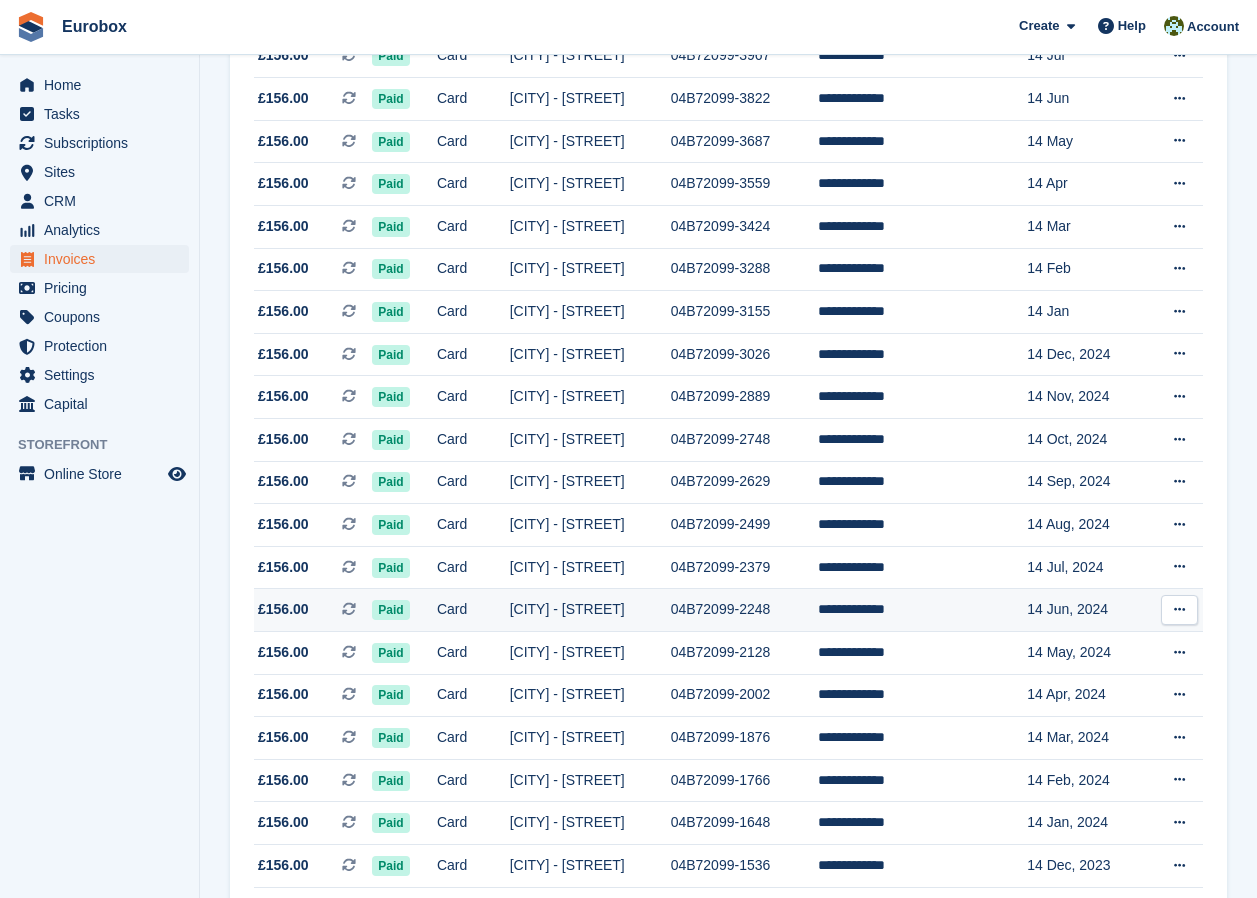 scroll, scrollTop: 0, scrollLeft: 0, axis: both 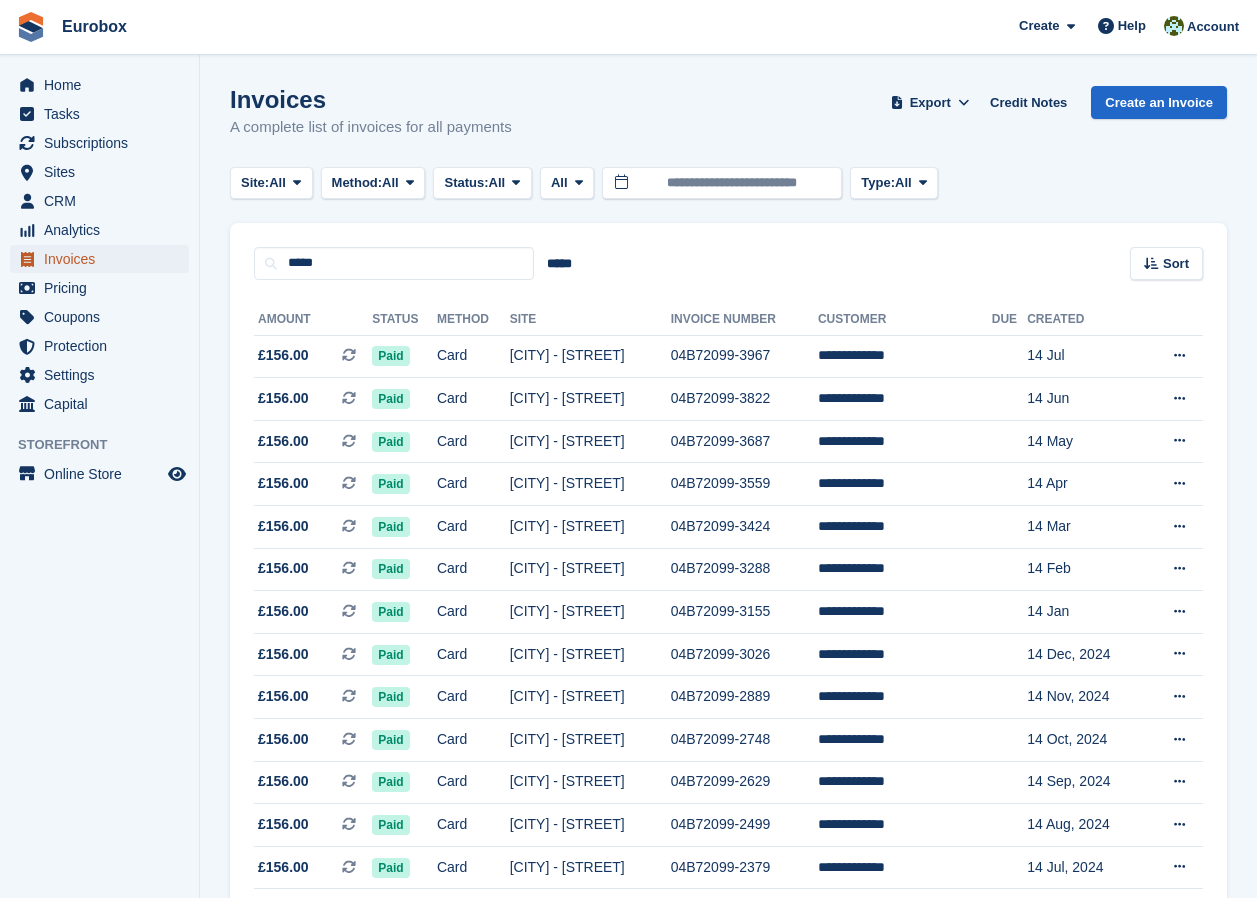 click on "Invoices" at bounding box center (104, 259) 